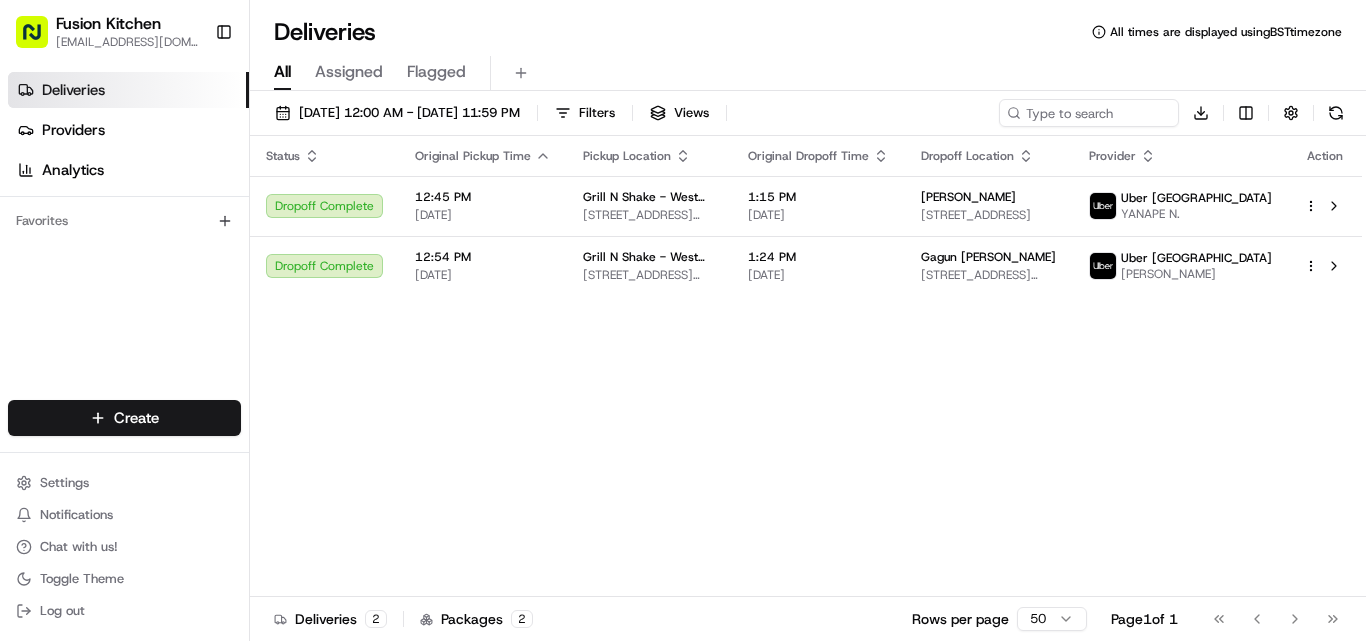 scroll, scrollTop: 0, scrollLeft: 0, axis: both 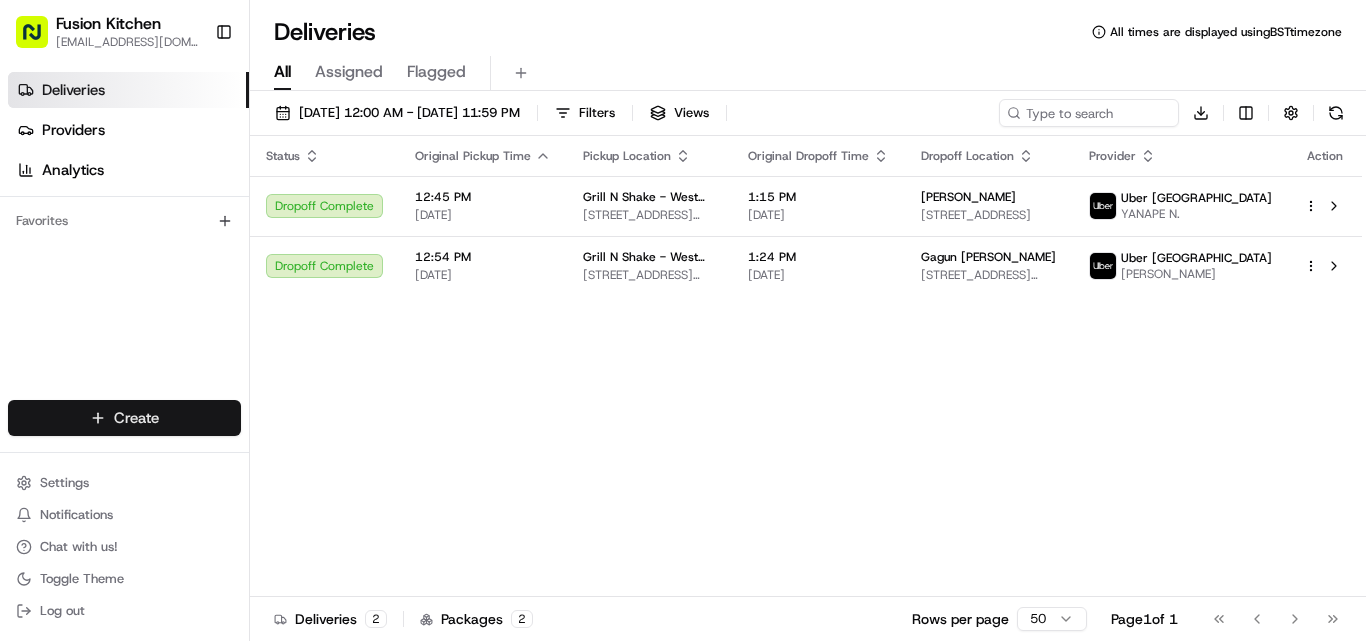 click on "Fusion Kitchen [EMAIL_ADDRESS][DOMAIN_NAME] Toggle Sidebar Deliveries Providers Analytics Favorites Main Menu Members & Organization Organization Users Roles Preferences Customization Tracking Orchestration Automations Dispatch Strategy Locations Pickup Locations Dropoff Locations Billing Billing Refund Requests Integrations Notification Triggers Webhooks API Keys Request Logs Create Settings Notifications Chat with us! Toggle Theme Log out Deliveries All times are displayed using  BST  timezone All Assigned Flagged [DATE] 12:00 AM - [DATE] 11:59 PM Filters Views Download Status Original Pickup Time Pickup Location Original Dropoff Time Dropoff Location Provider Action Dropoff Complete 12:45 PM [DATE] Grill N Shake - [GEOGRAPHIC_DATA] [STREET_ADDRESS][PERSON_NAME] 1:15 PM [DATE] [PERSON_NAME] [STREET_ADDRESS] Uber UK YANAPE N. Dropoff Complete 12:54 PM [DATE] Grill N Shake - West Bromwich [STREET_ADDRESS][PERSON_NAME] 1:24 PM [DATE] [GEOGRAPHIC_DATA] [GEOGRAPHIC_DATA]" at bounding box center [683, 320] 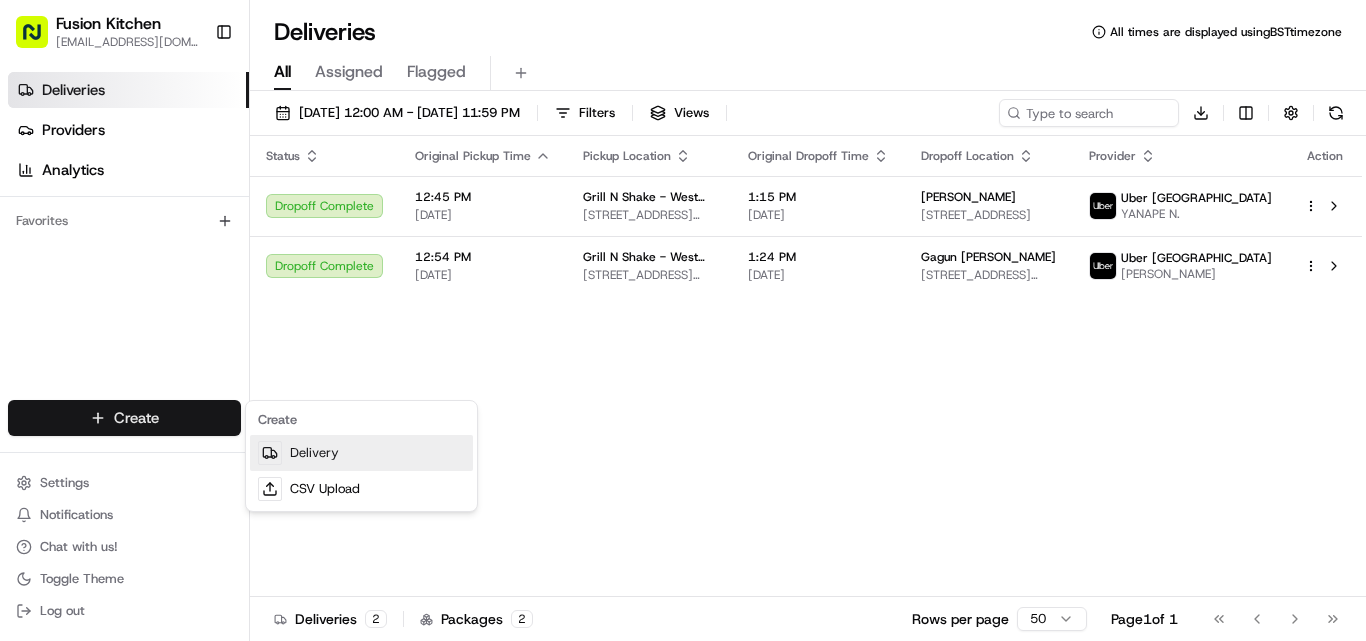 click on "Delivery" at bounding box center [361, 453] 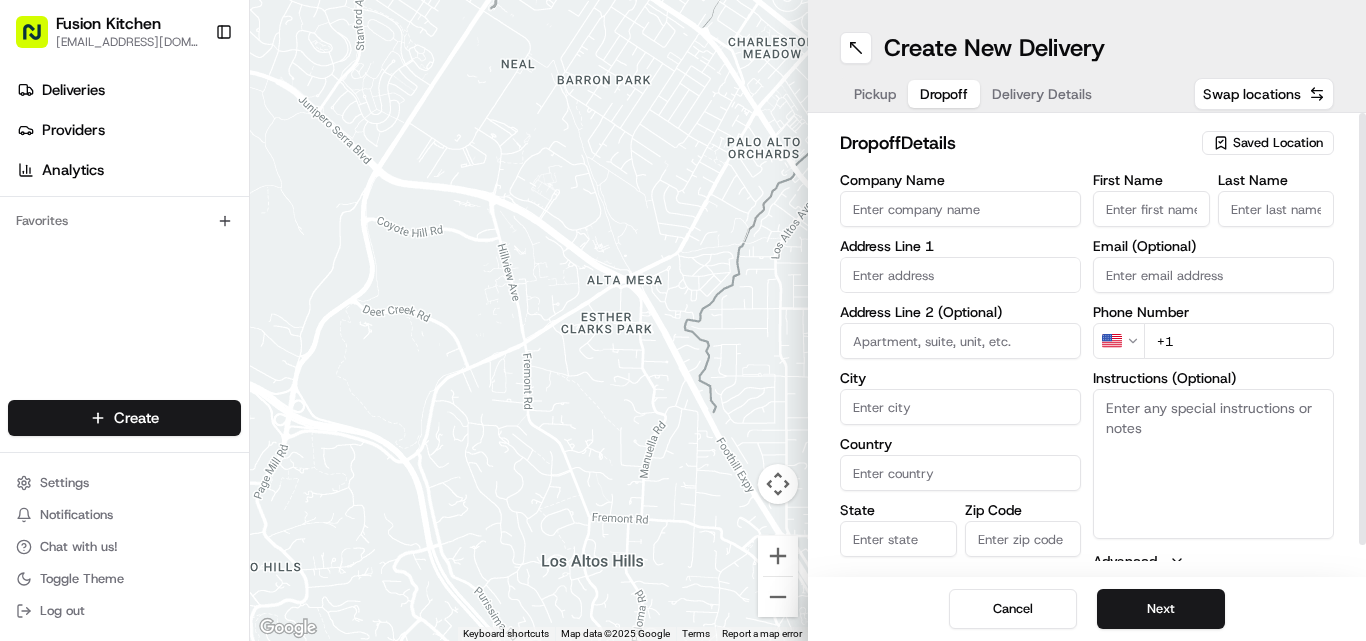 click on "Dropoff" at bounding box center (944, 94) 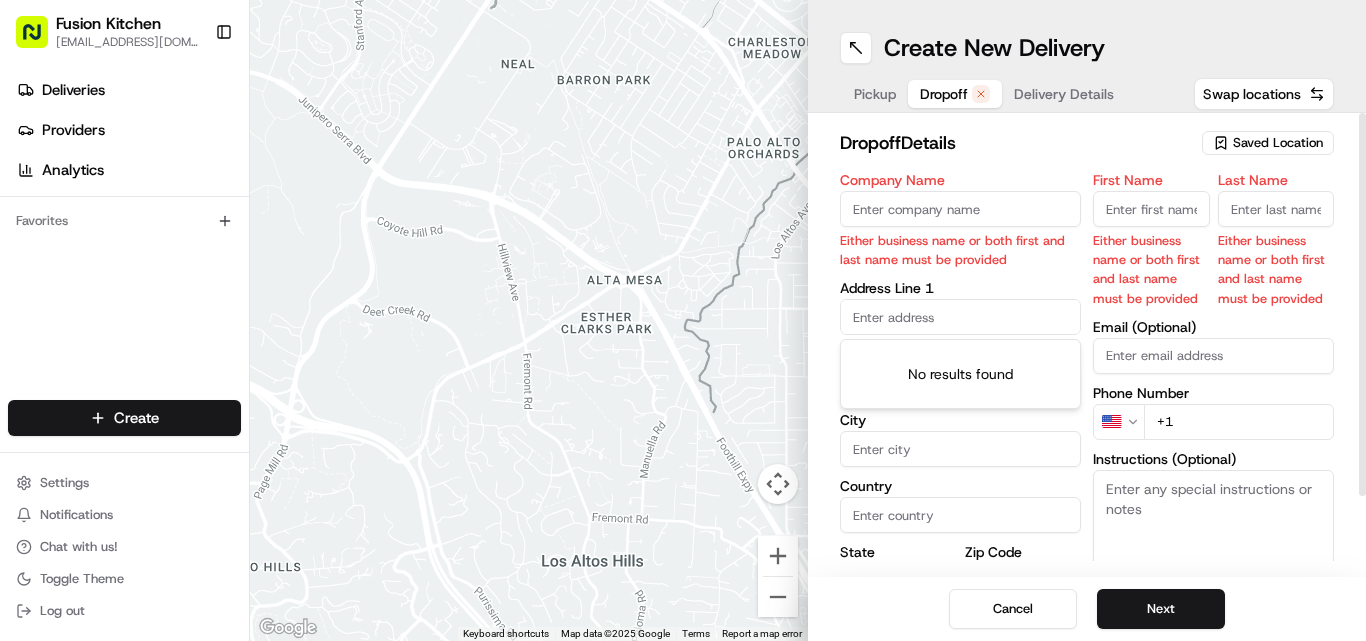 click on "Company Name Either business name or both first and last name must be provided Address Line 1 Address Line 2 (Optional) City Country State Zip Code Save this Location" at bounding box center [960, 412] 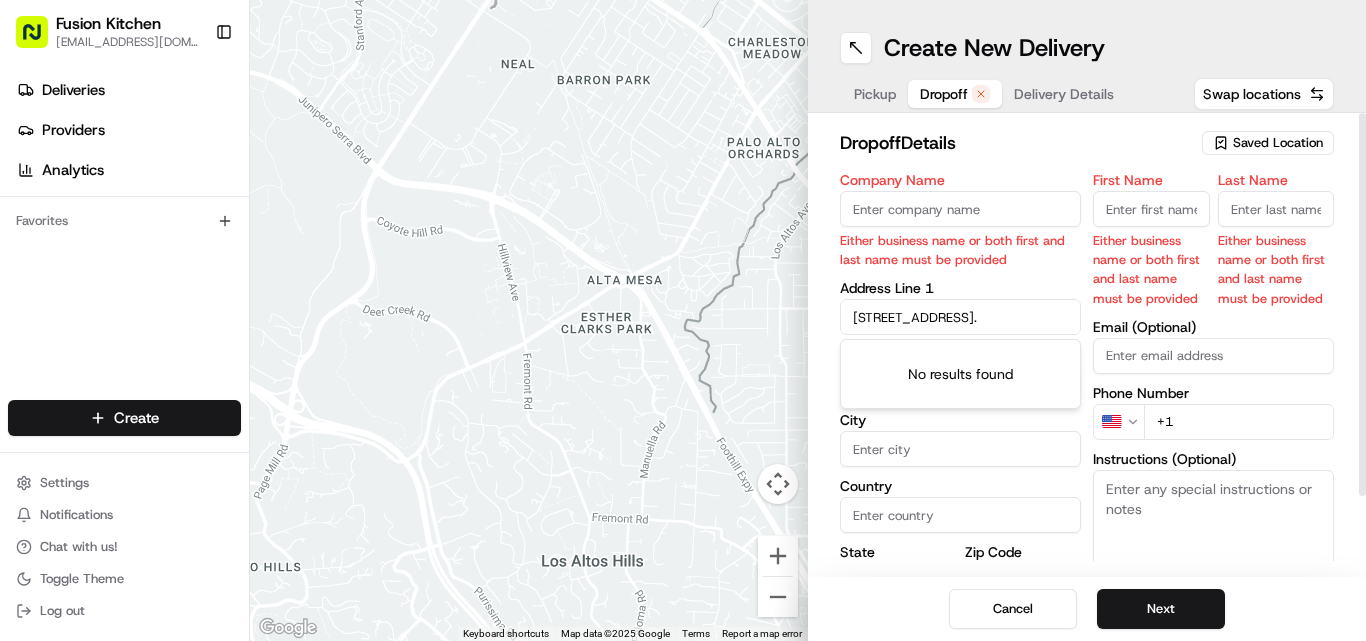 scroll, scrollTop: 0, scrollLeft: 44, axis: horizontal 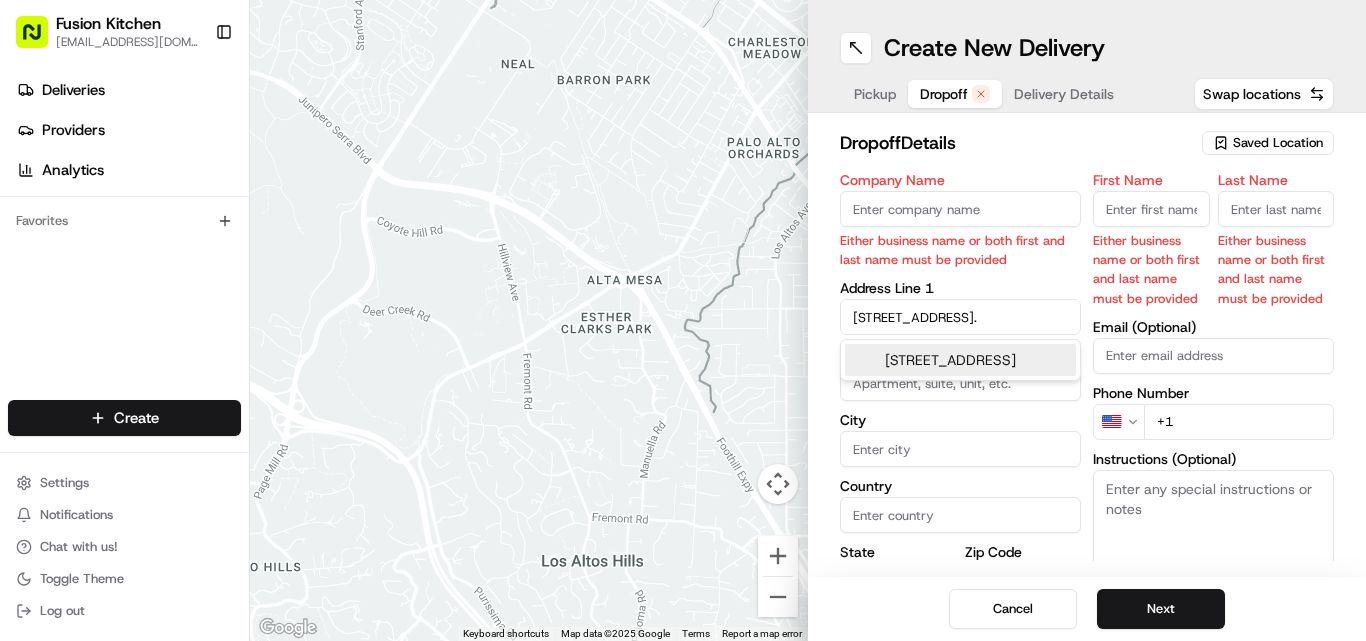 click on "[STREET_ADDRESS]" at bounding box center [960, 360] 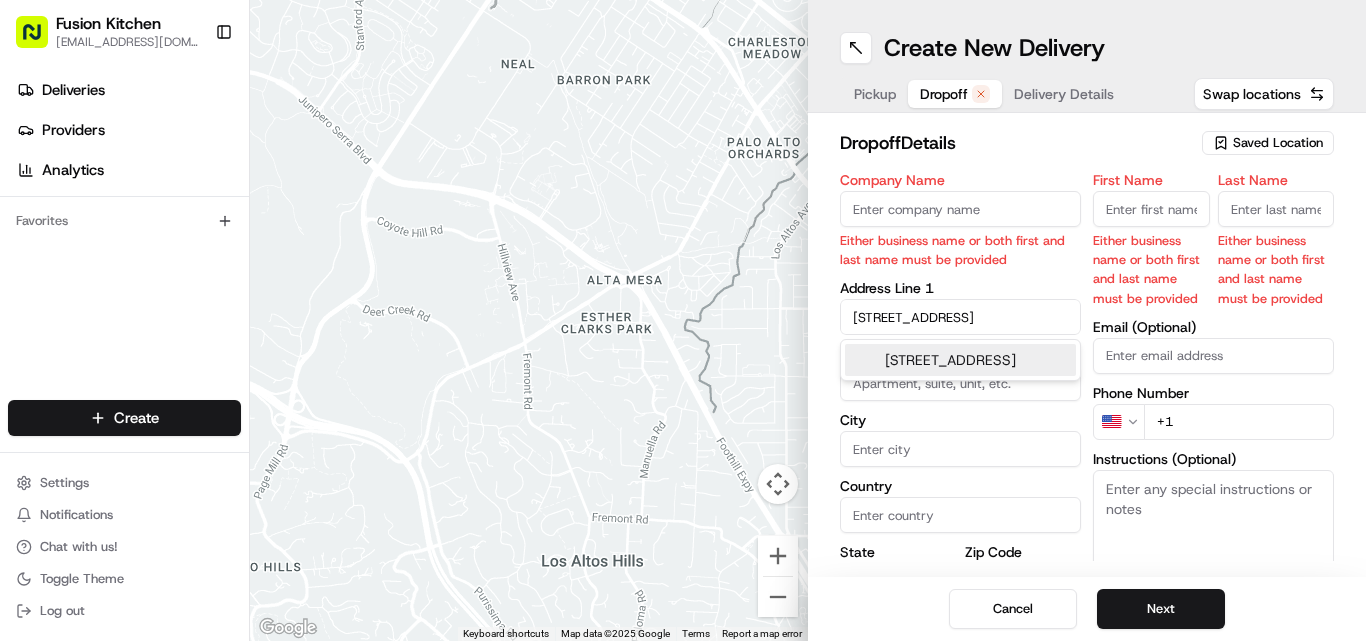 type on "[STREET_ADDRESS]" 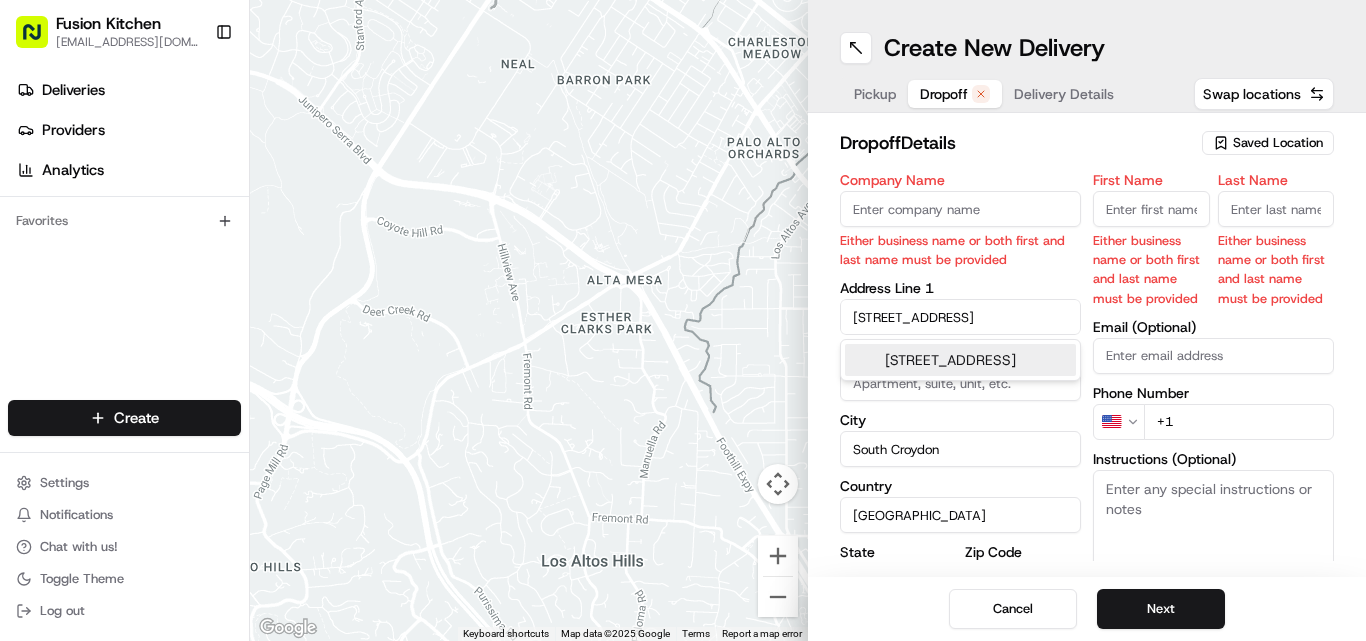 type on "[STREET_ADDRESS]" 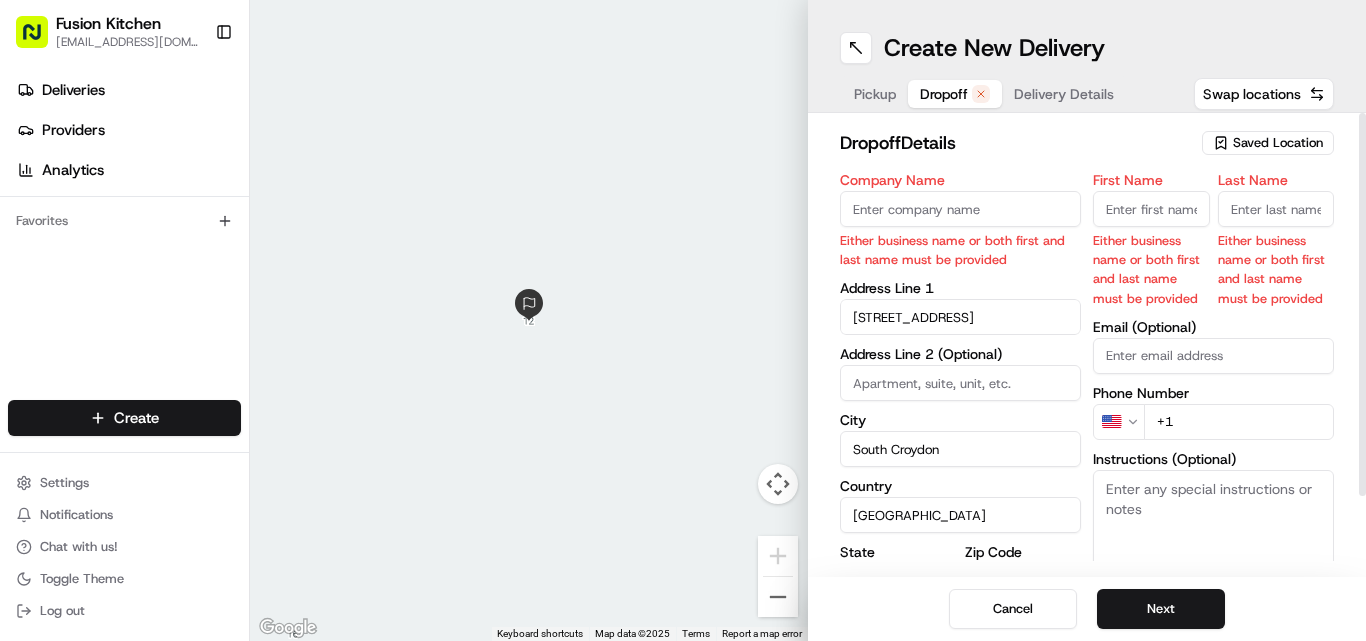 click on "Instructions (Optional)" at bounding box center (1213, 545) 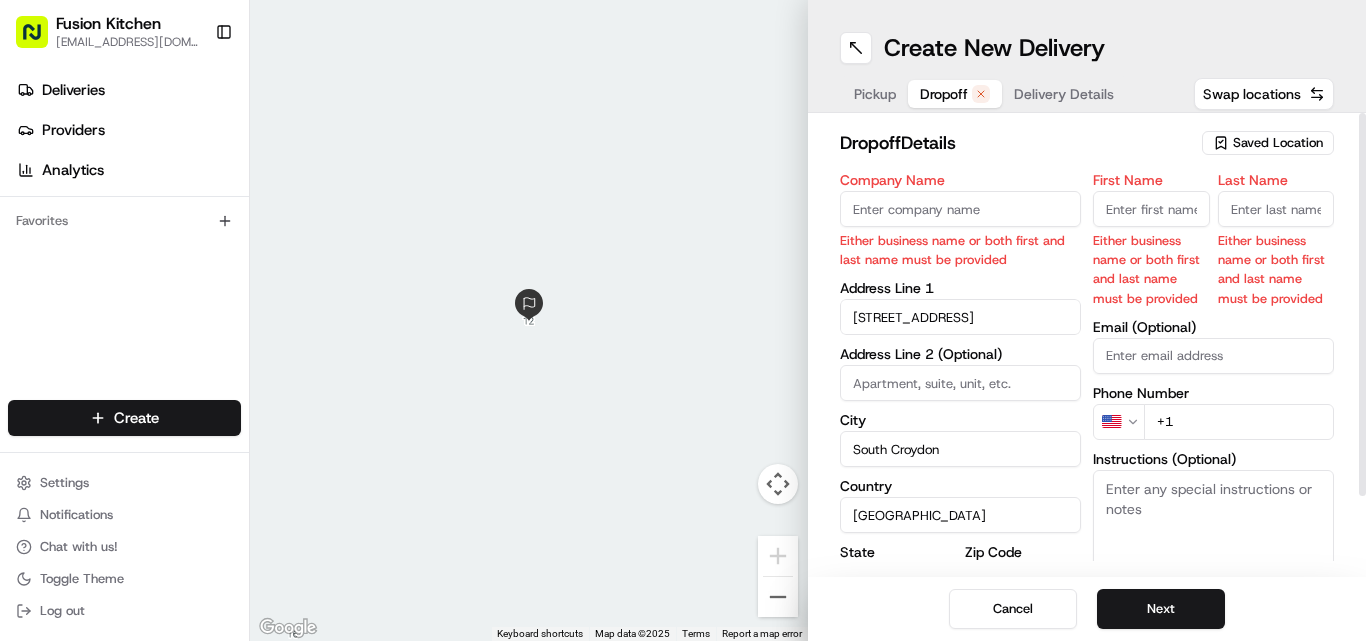 paste on "[STREET_ADDRESS]." 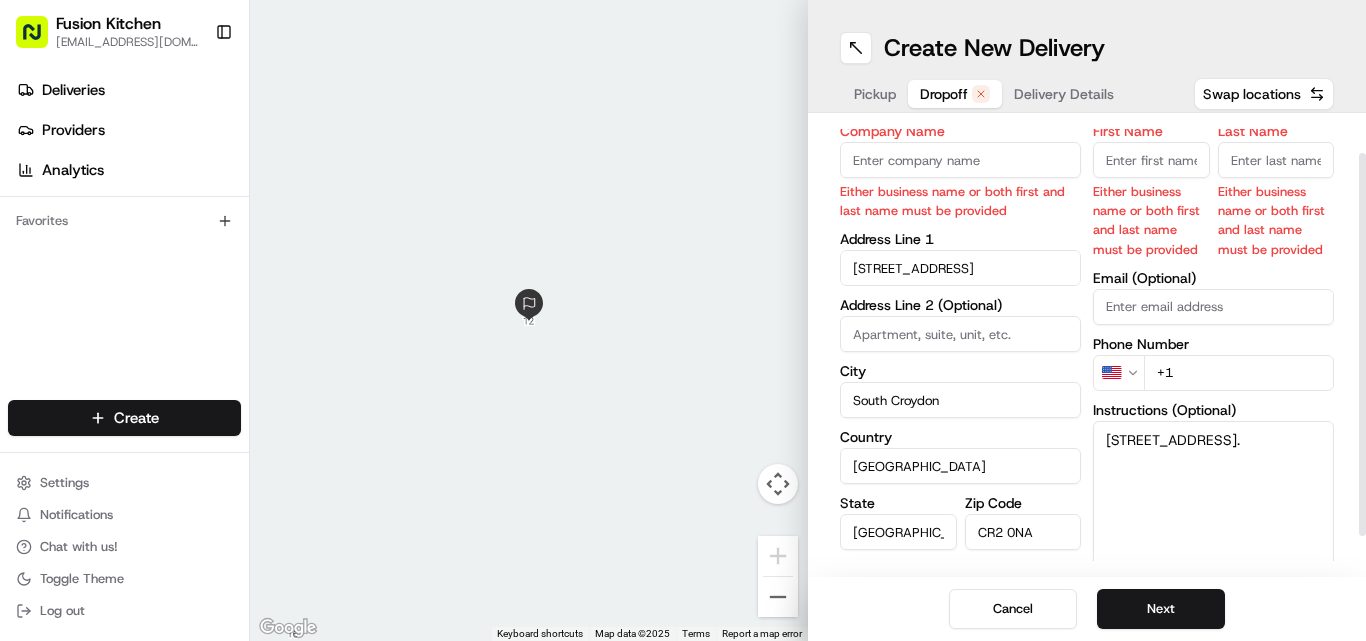 scroll, scrollTop: 0, scrollLeft: 0, axis: both 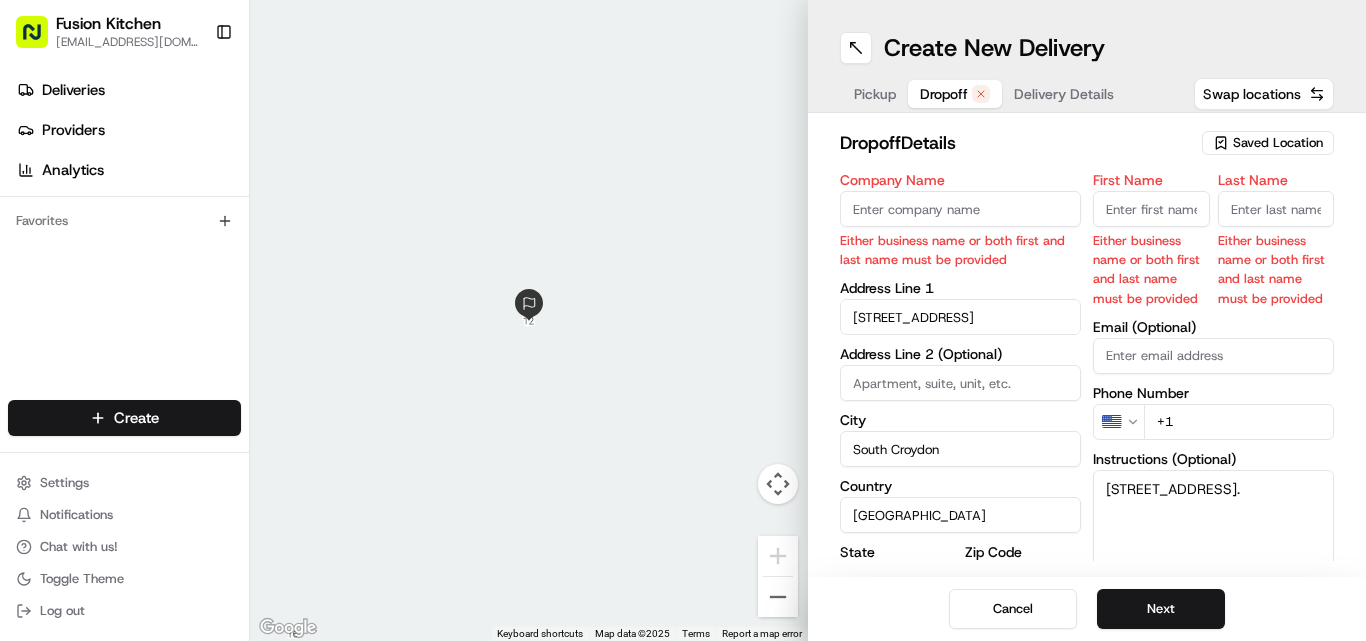 type on "[STREET_ADDRESS]." 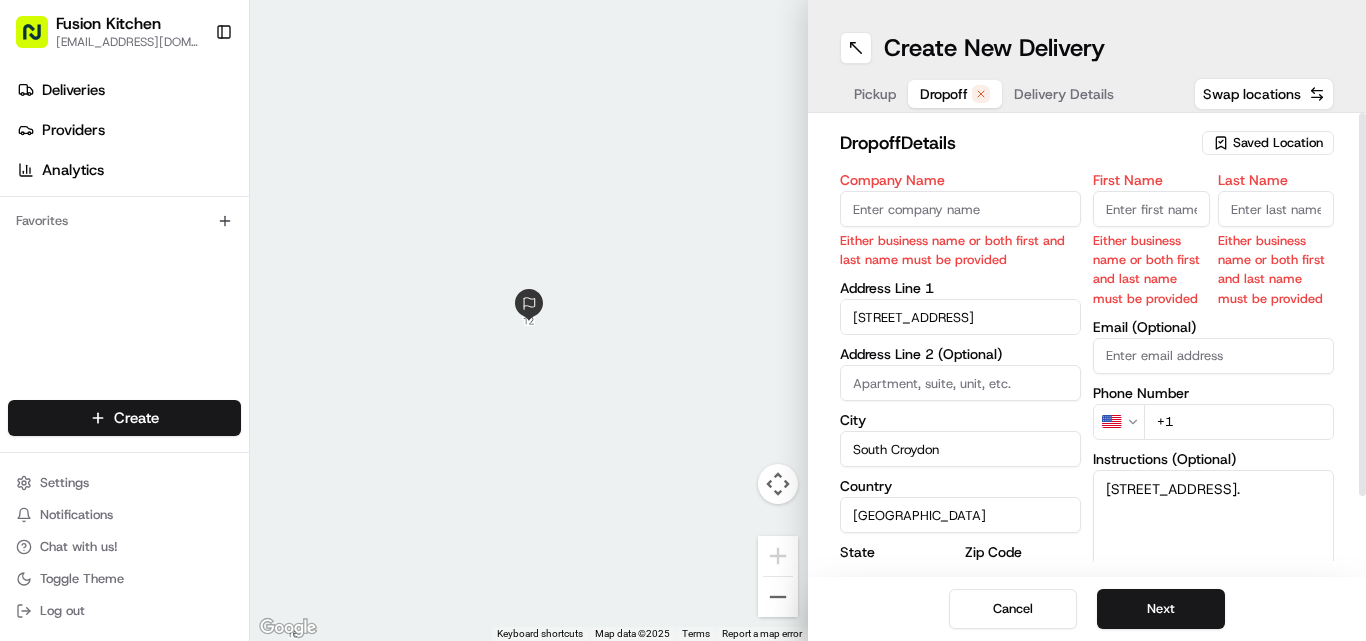 click on "Pickup" at bounding box center (875, 94) 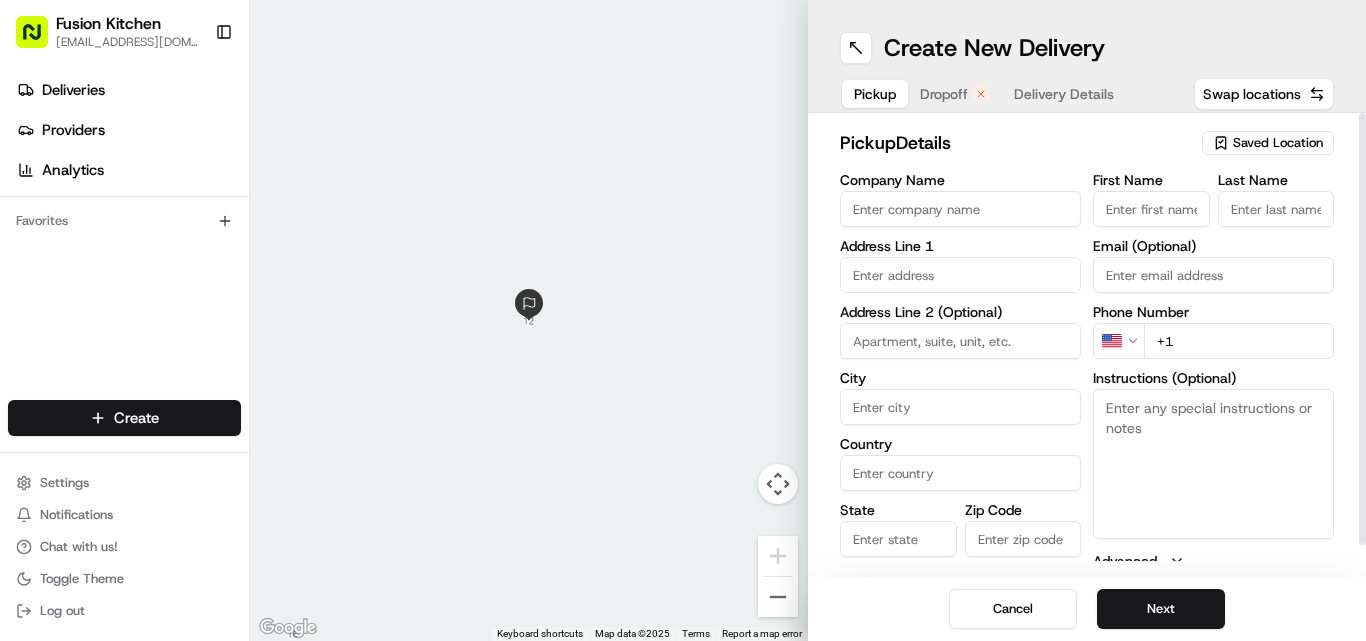 click on "Company Name" at bounding box center (960, 209) 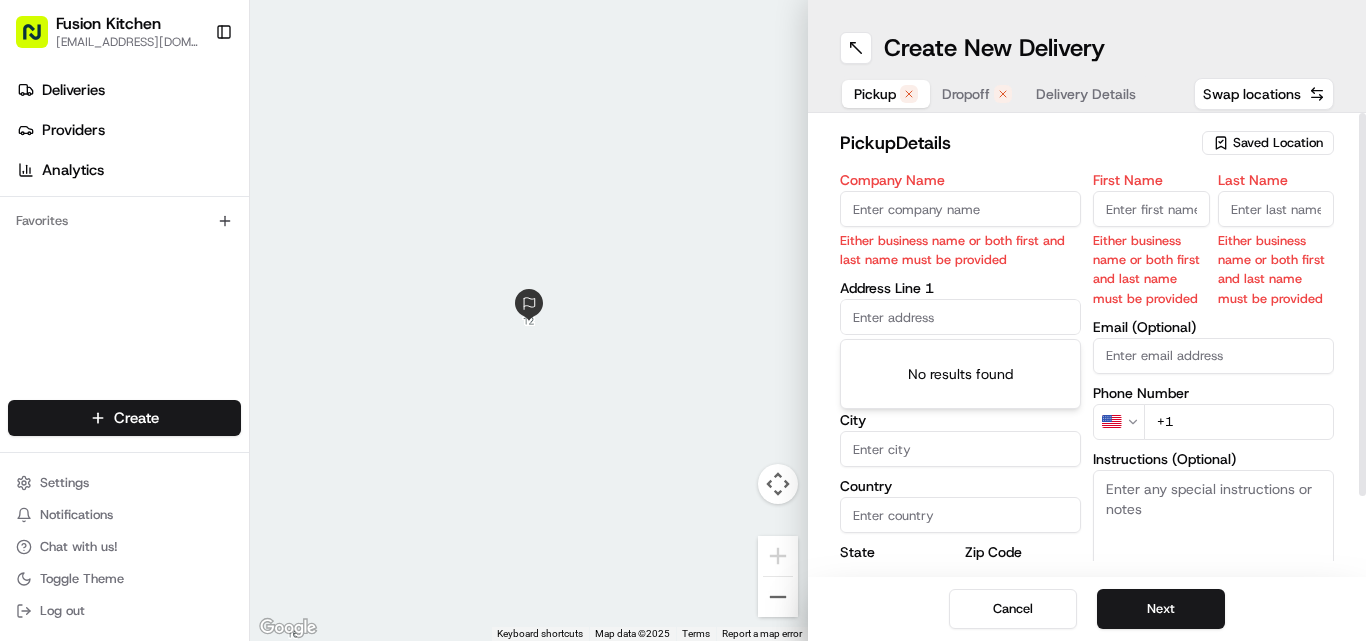 paste on "60. [STREET_ADDRESS]." 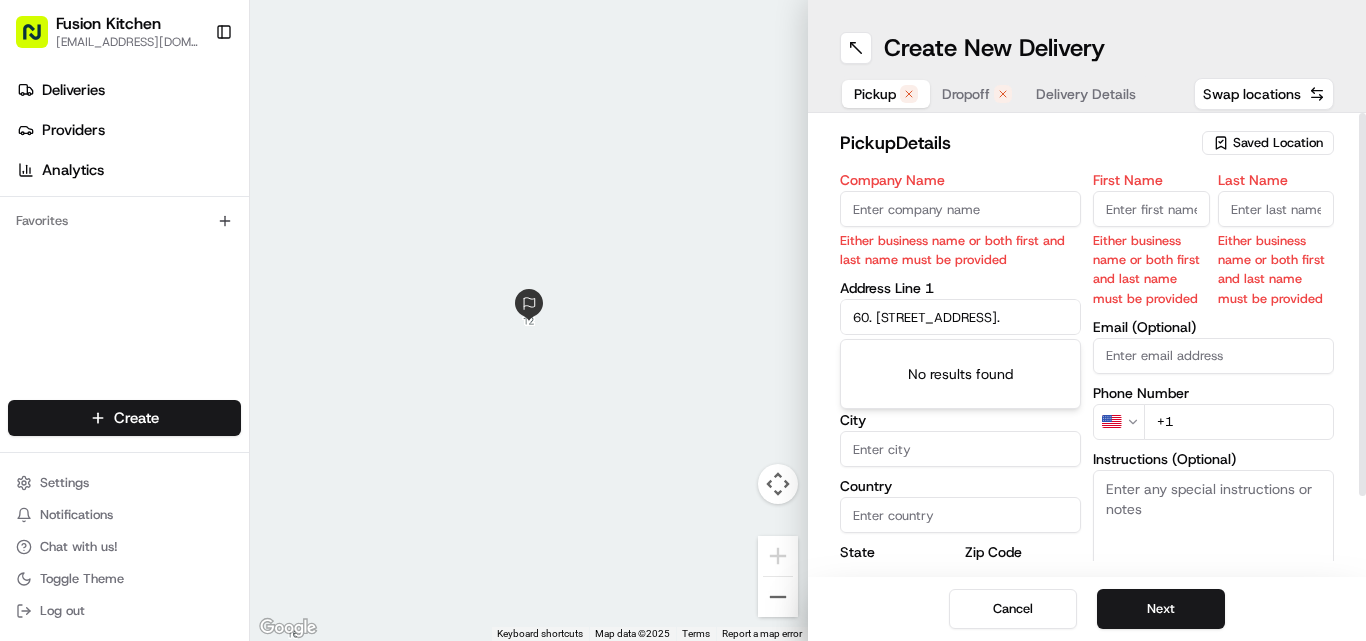 scroll, scrollTop: 0, scrollLeft: 95, axis: horizontal 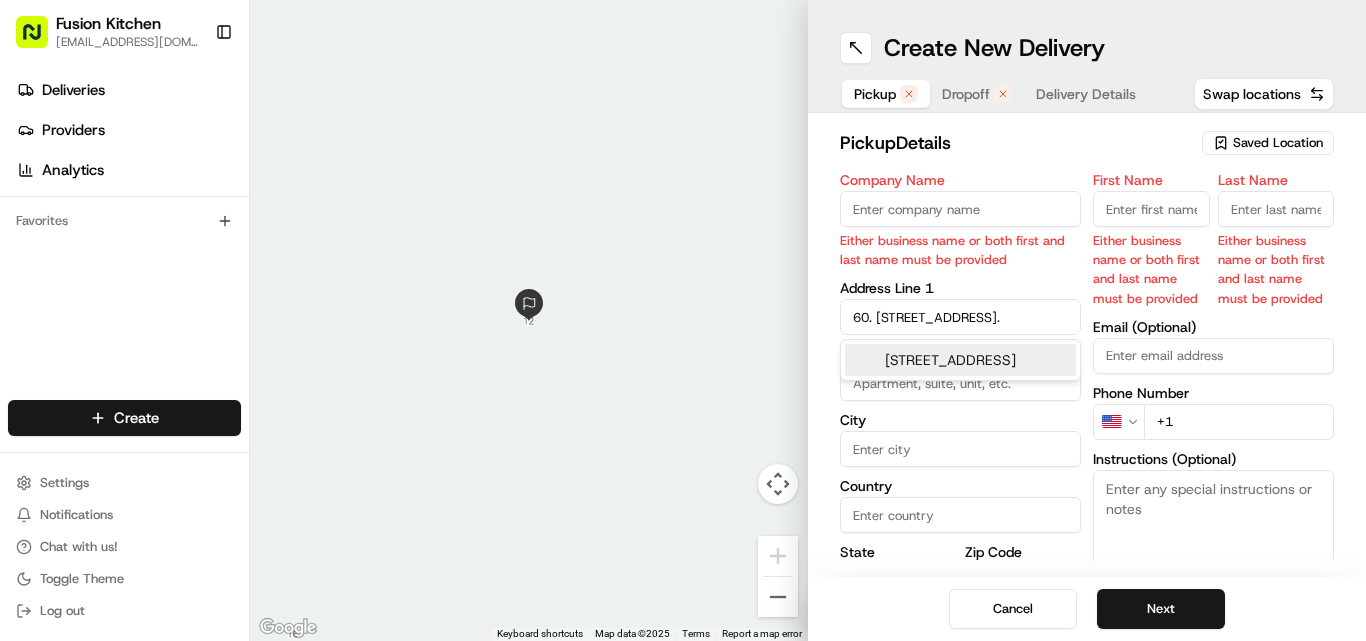 click on "[STREET_ADDRESS]" at bounding box center [960, 360] 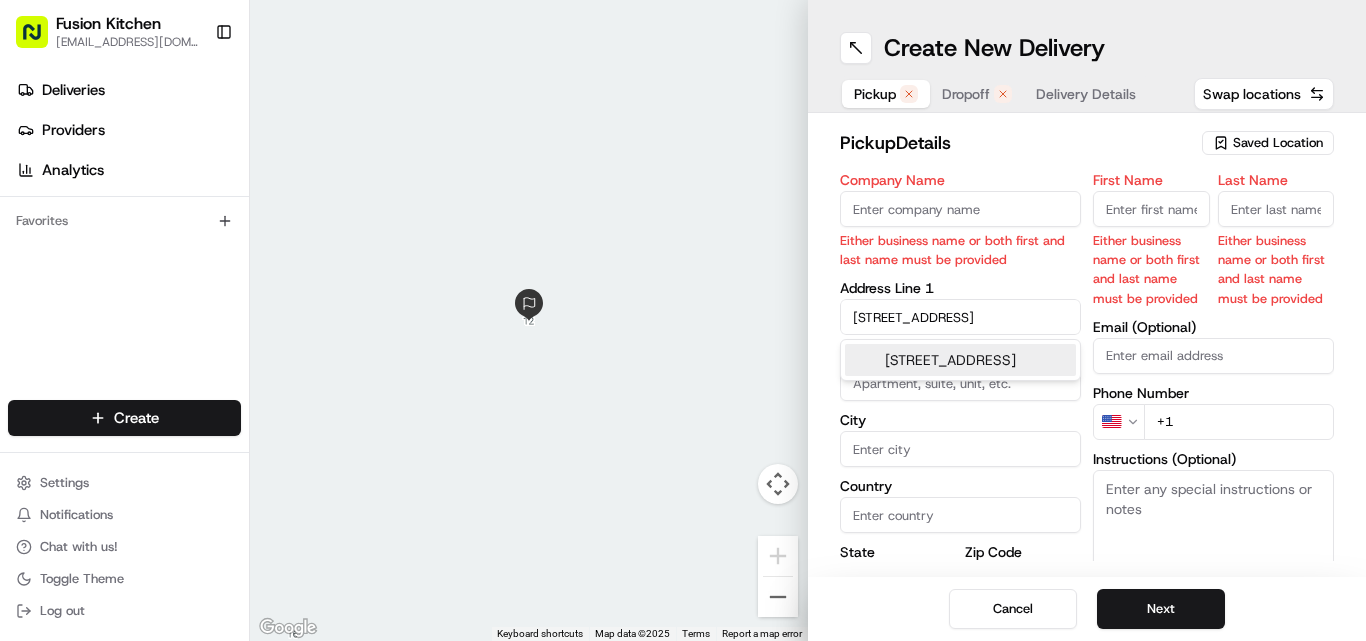 scroll, scrollTop: 0, scrollLeft: 83, axis: horizontal 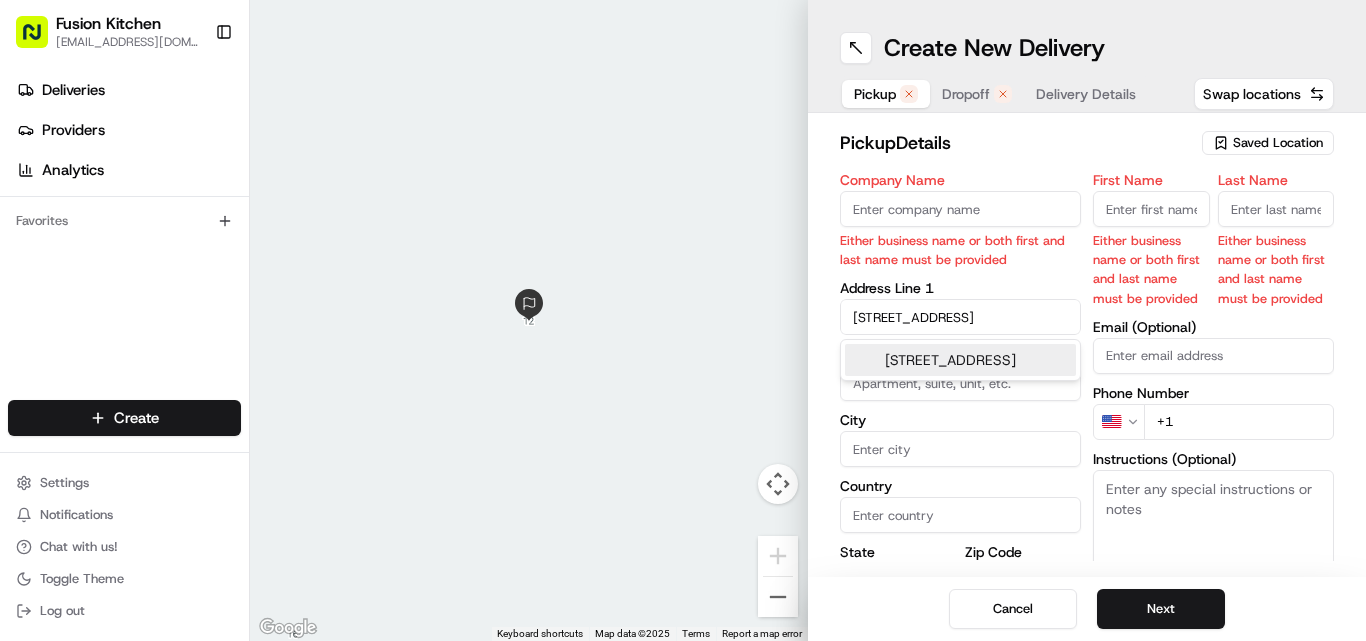 type on "[STREET_ADDRESS]" 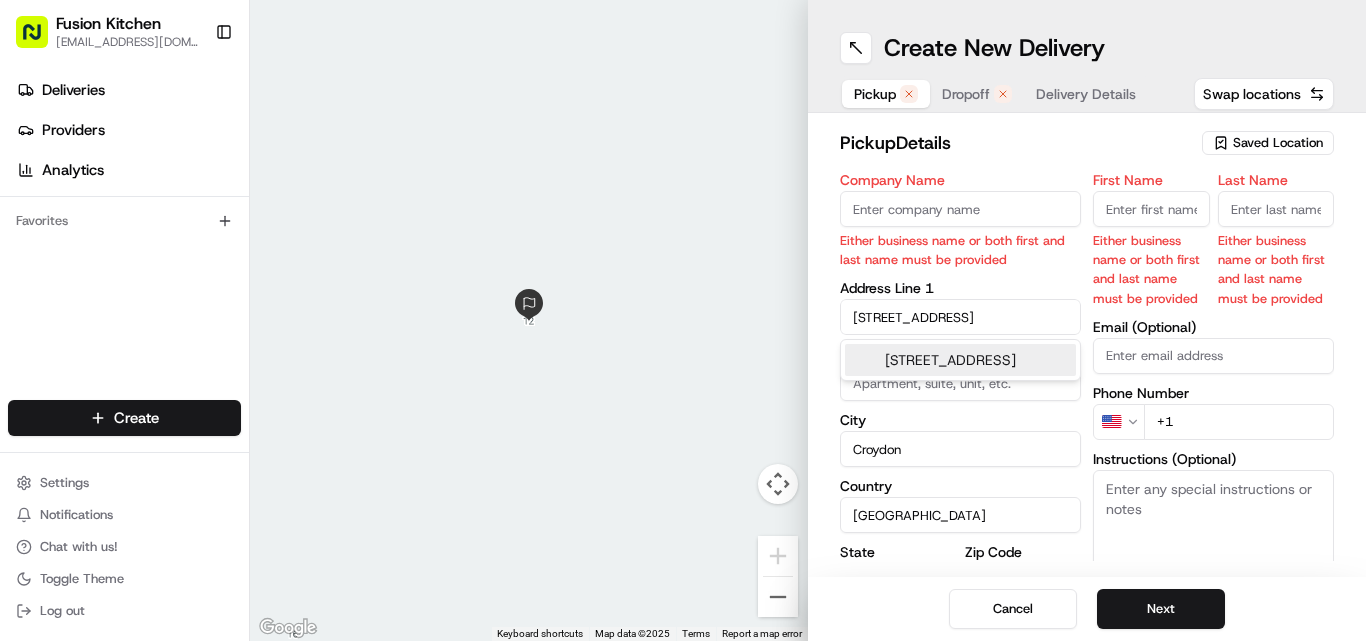 type on "60 [GEOGRAPHIC_DATA]" 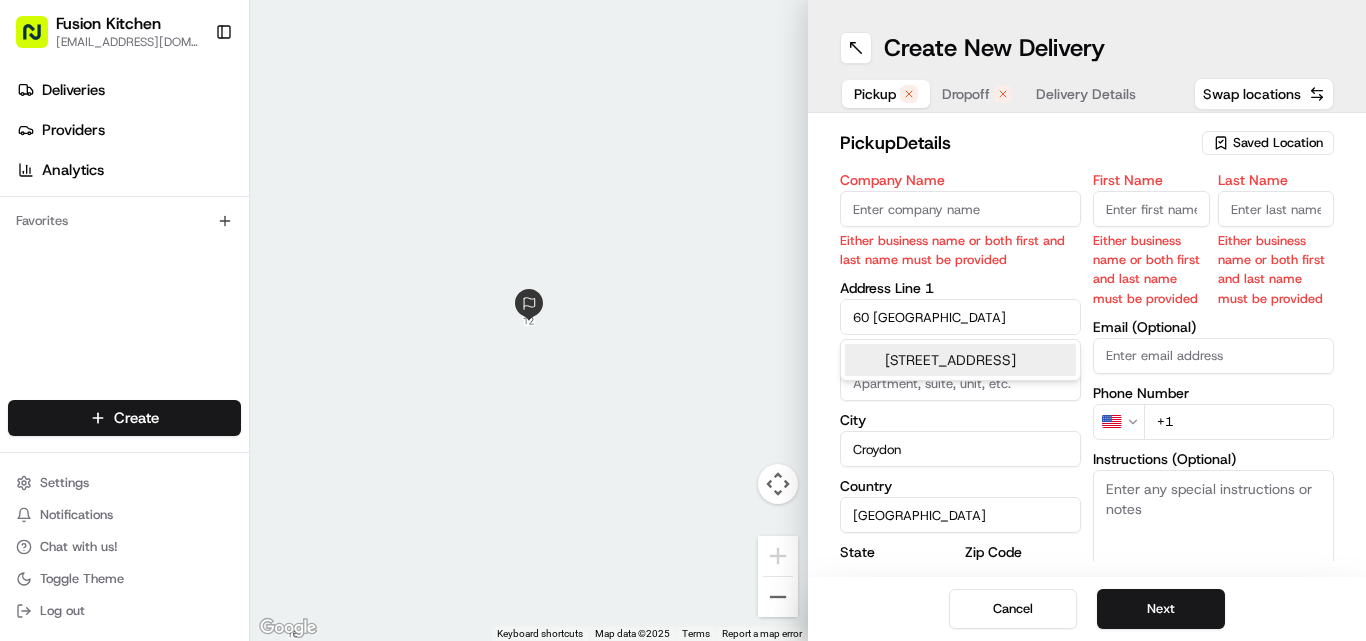 scroll, scrollTop: 0, scrollLeft: 0, axis: both 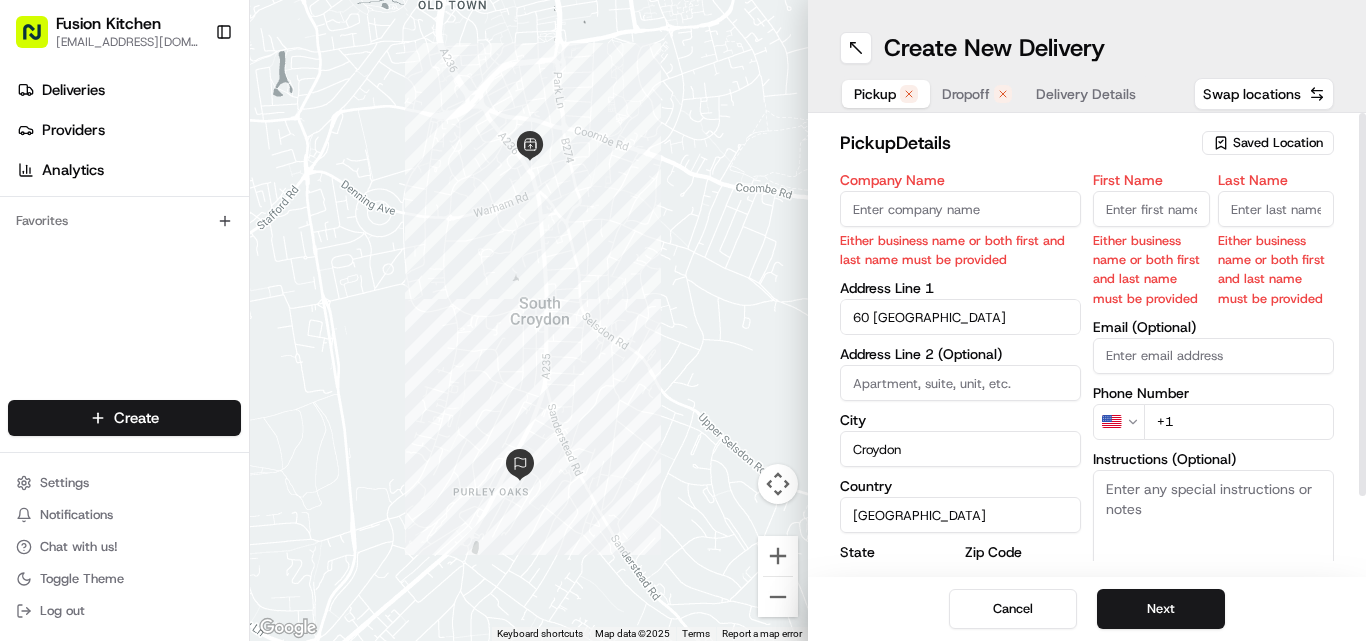 click on "Instructions (Optional)" at bounding box center [1213, 545] 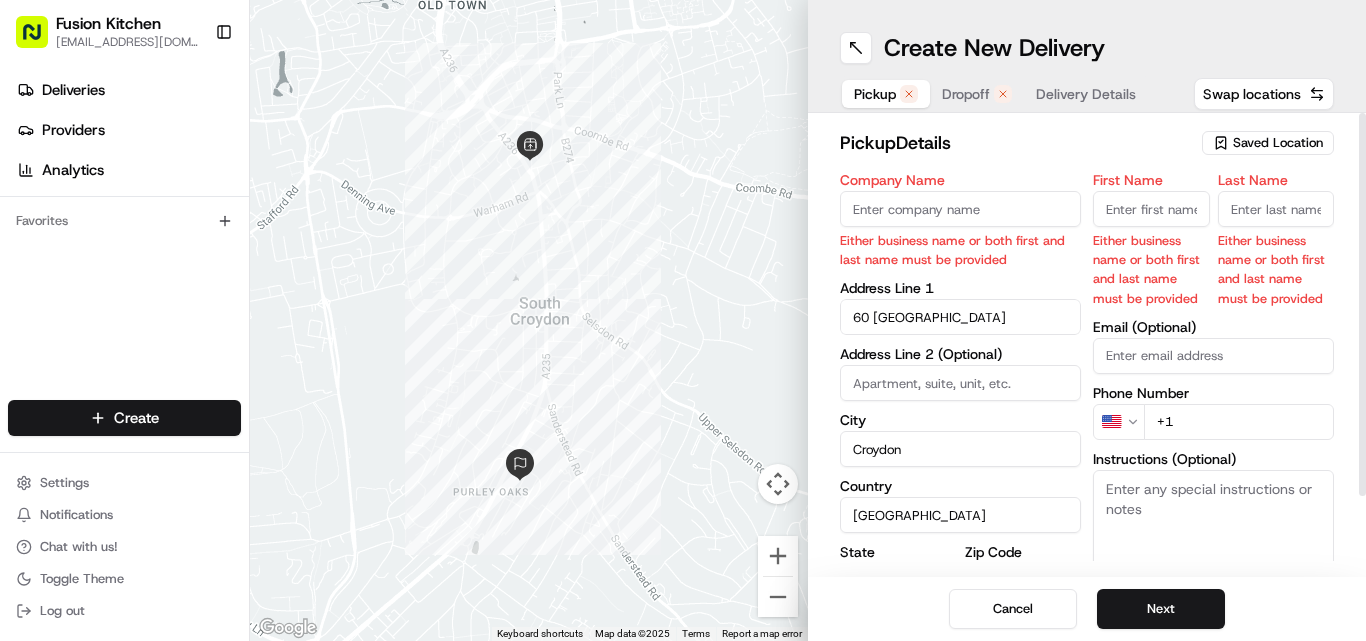 paste on "60. [STREET_ADDRESS]." 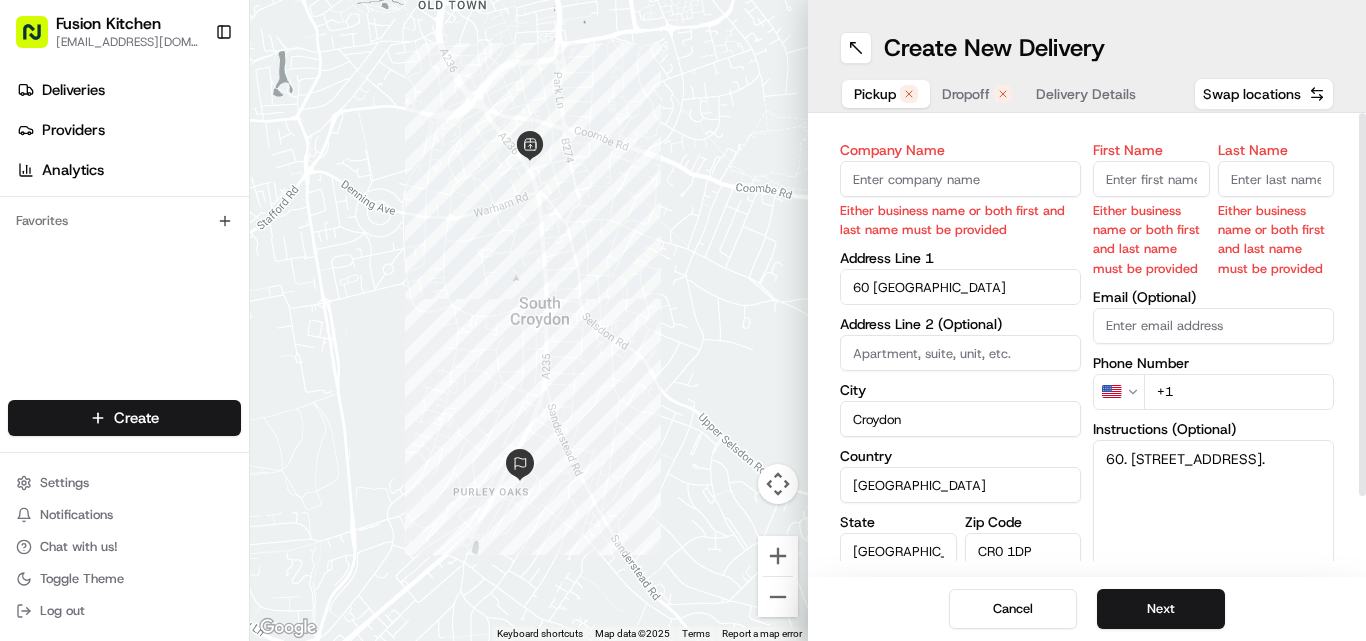scroll, scrollTop: 0, scrollLeft: 0, axis: both 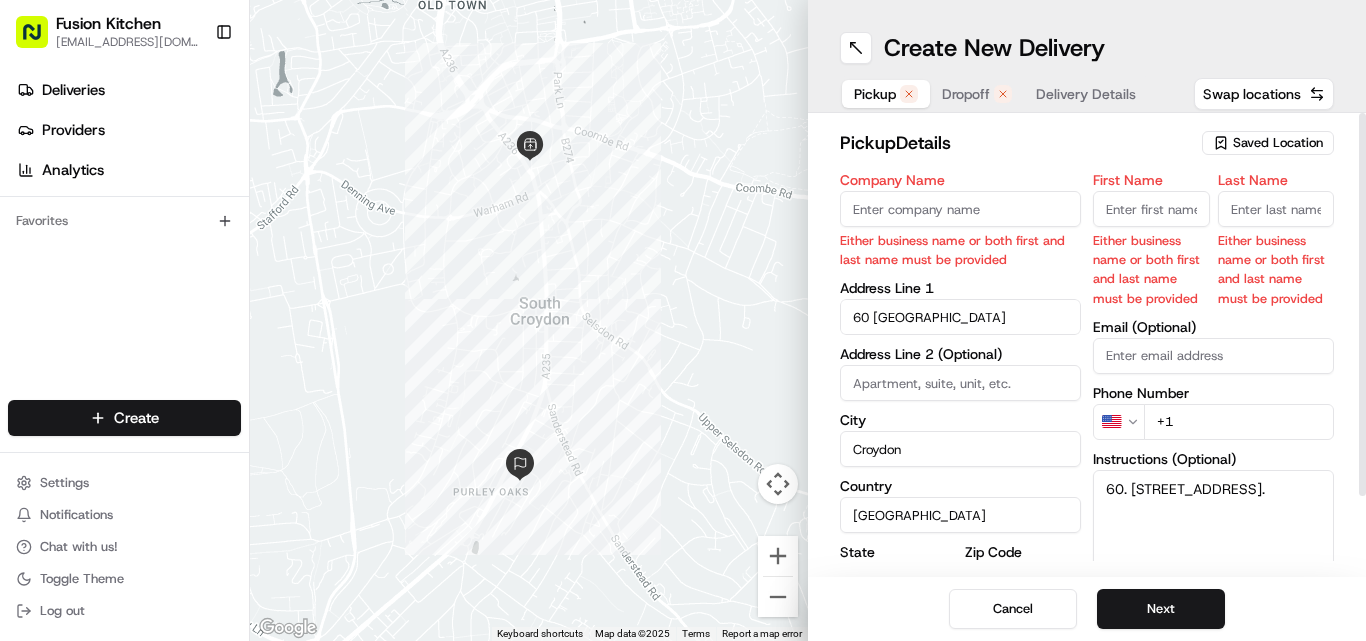 type on "60. [STREET_ADDRESS]." 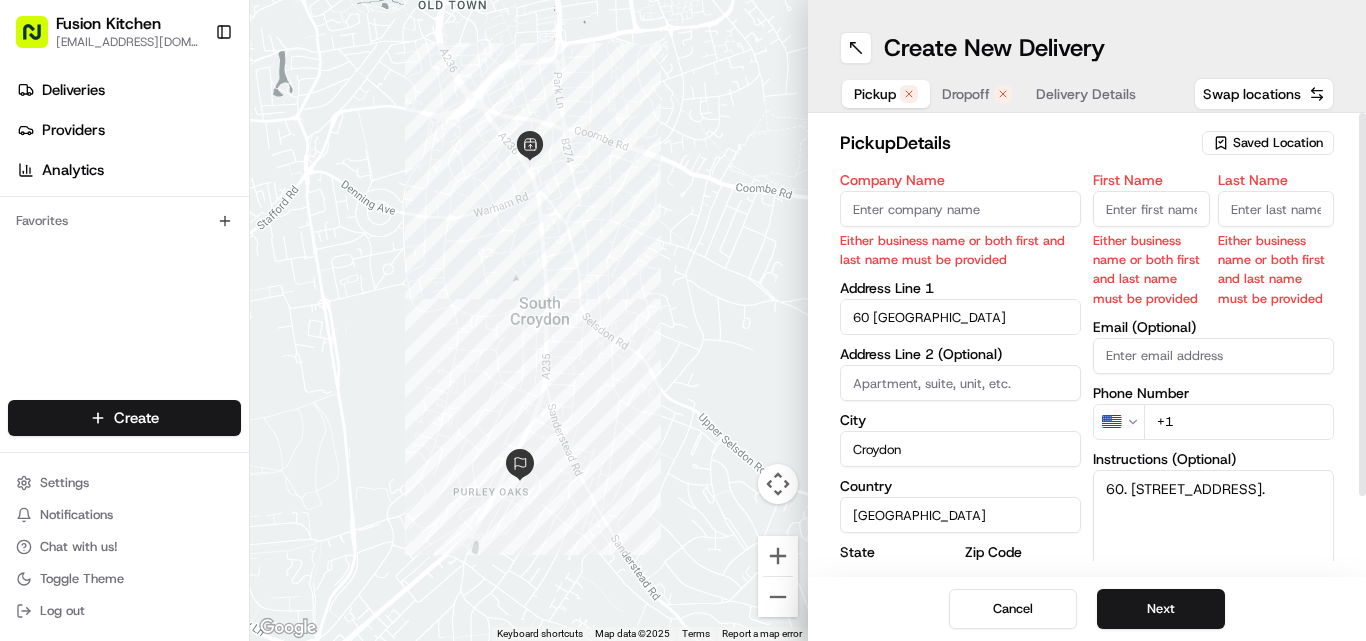 click on "Company Name" at bounding box center [960, 209] 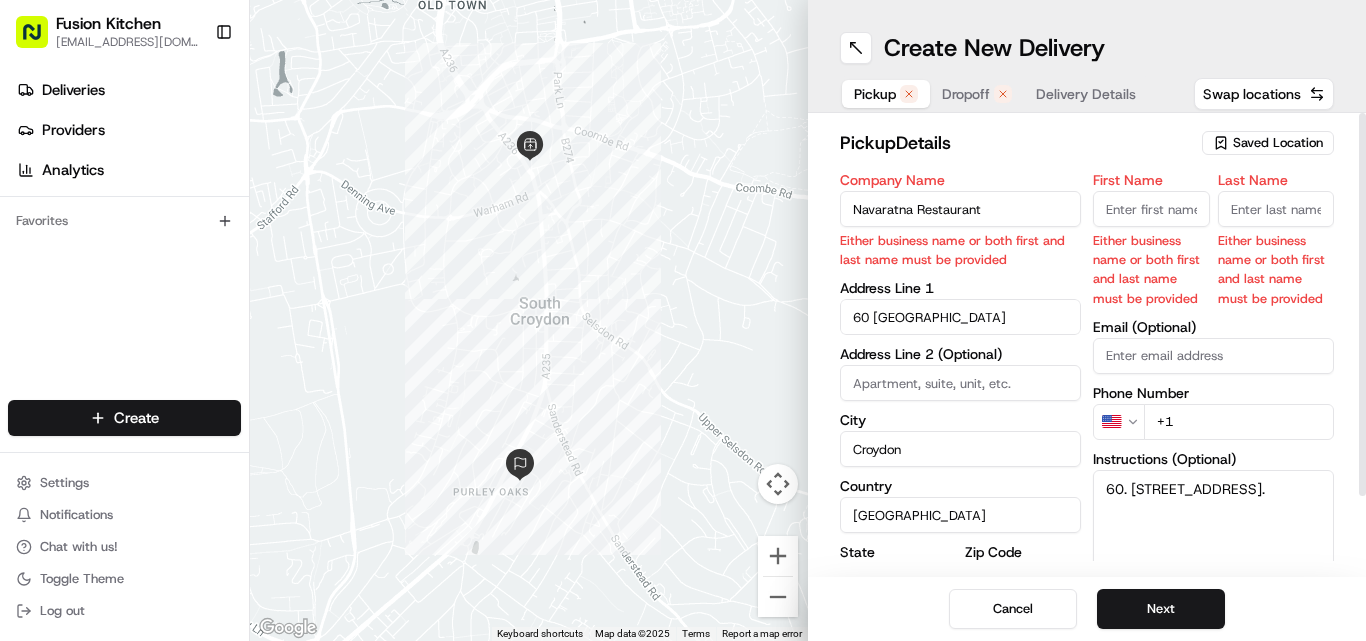 type on "Navaratna Restaurant" 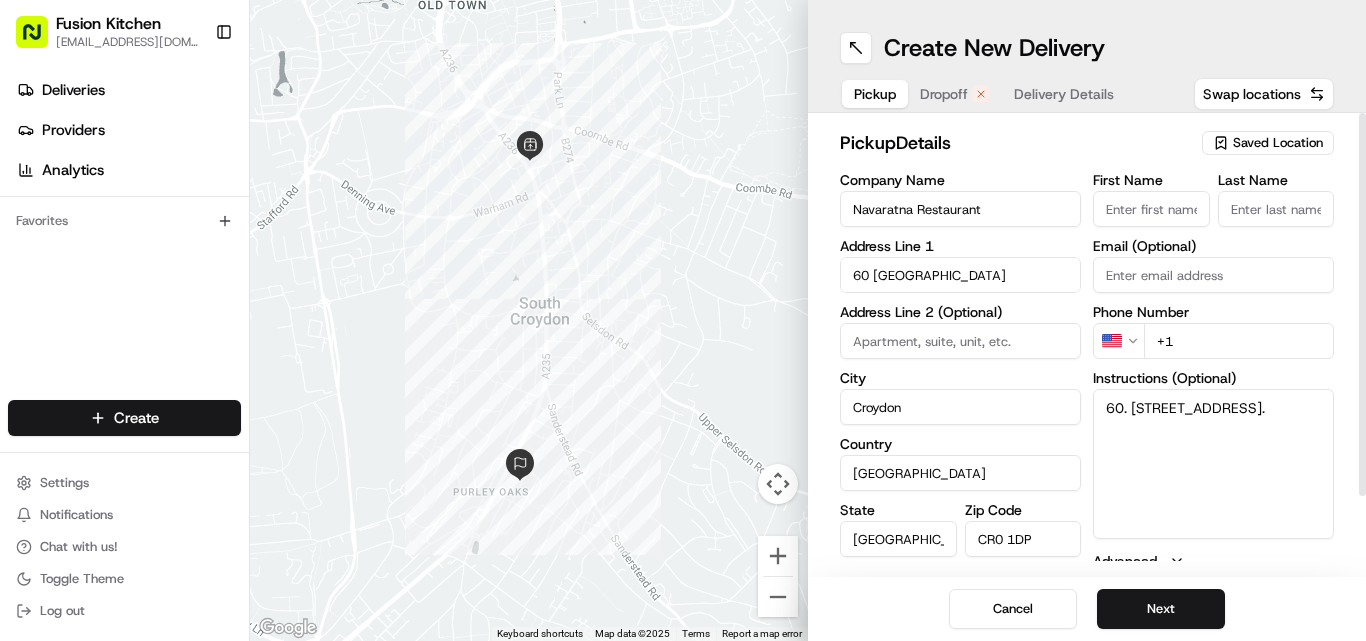 click on "First Name" at bounding box center (1151, 209) 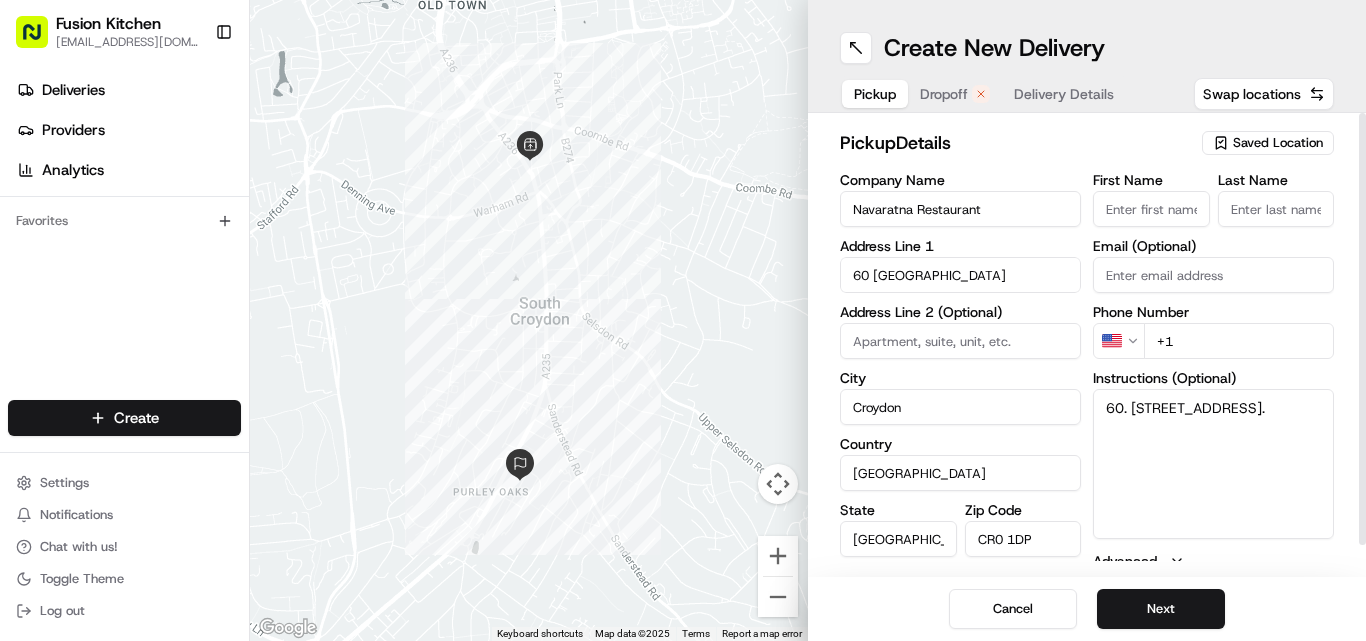paste on "[PERSON_NAME]" 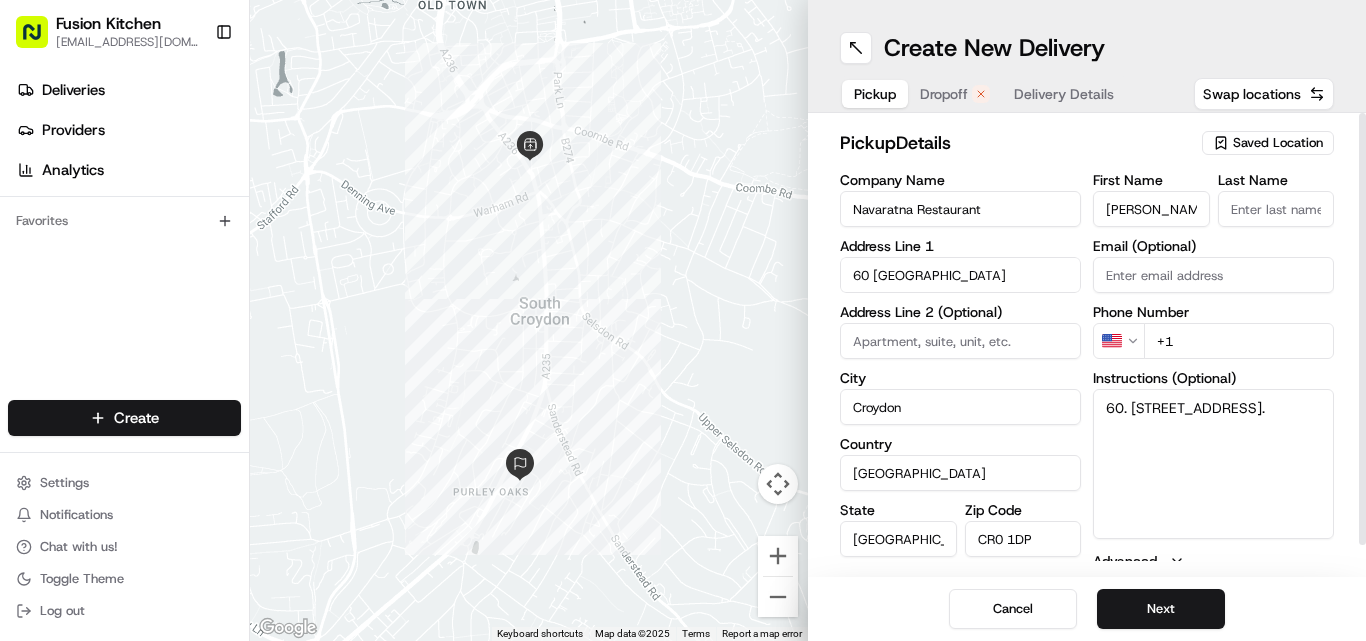 scroll, scrollTop: 0, scrollLeft: 103, axis: horizontal 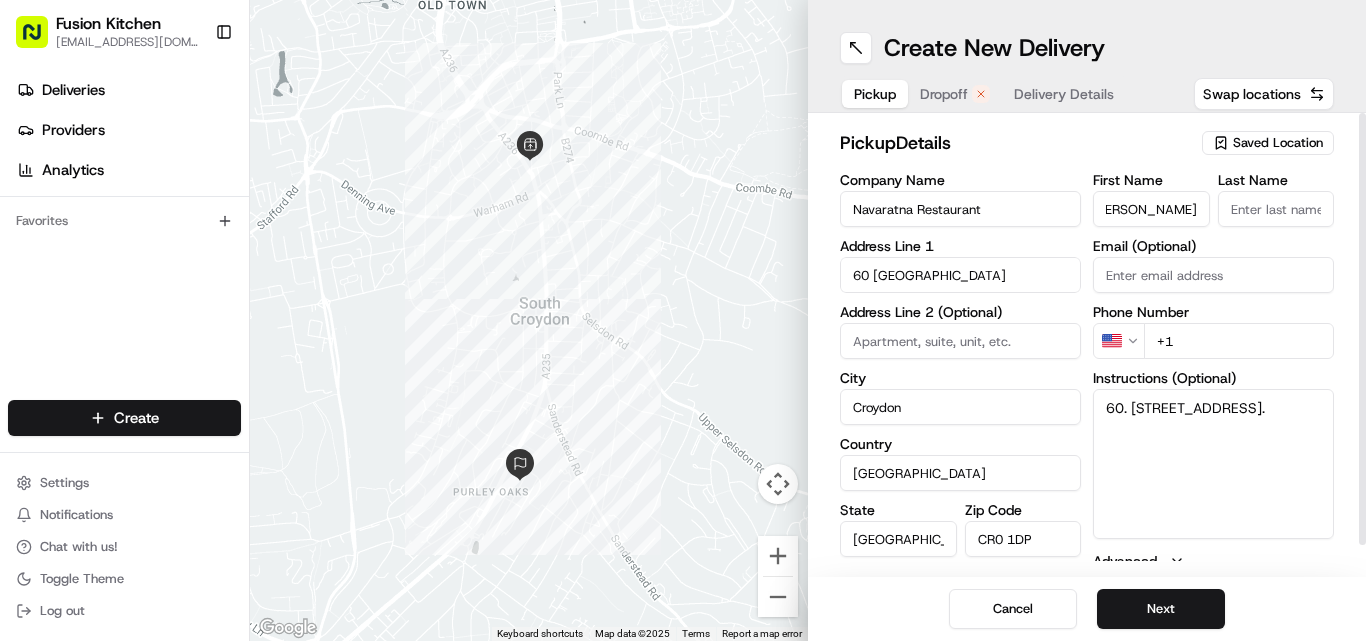 click on "[PERSON_NAME]" at bounding box center (1151, 209) 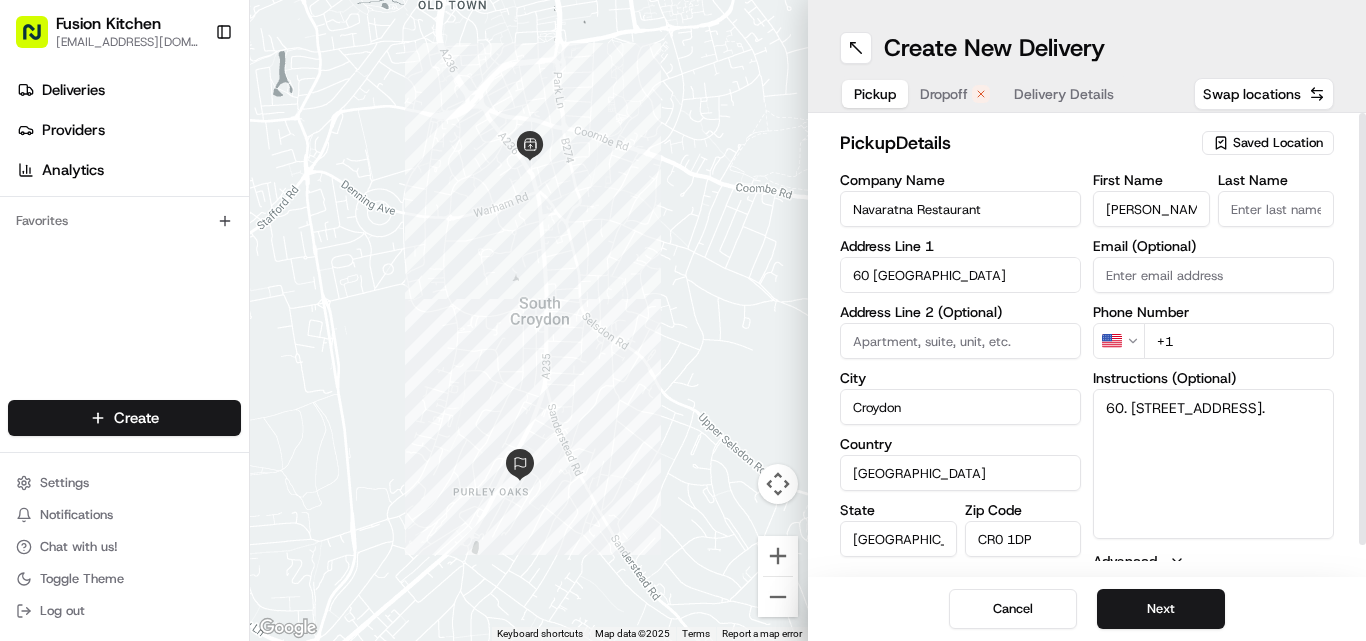 click on "Last Name" at bounding box center [1276, 209] 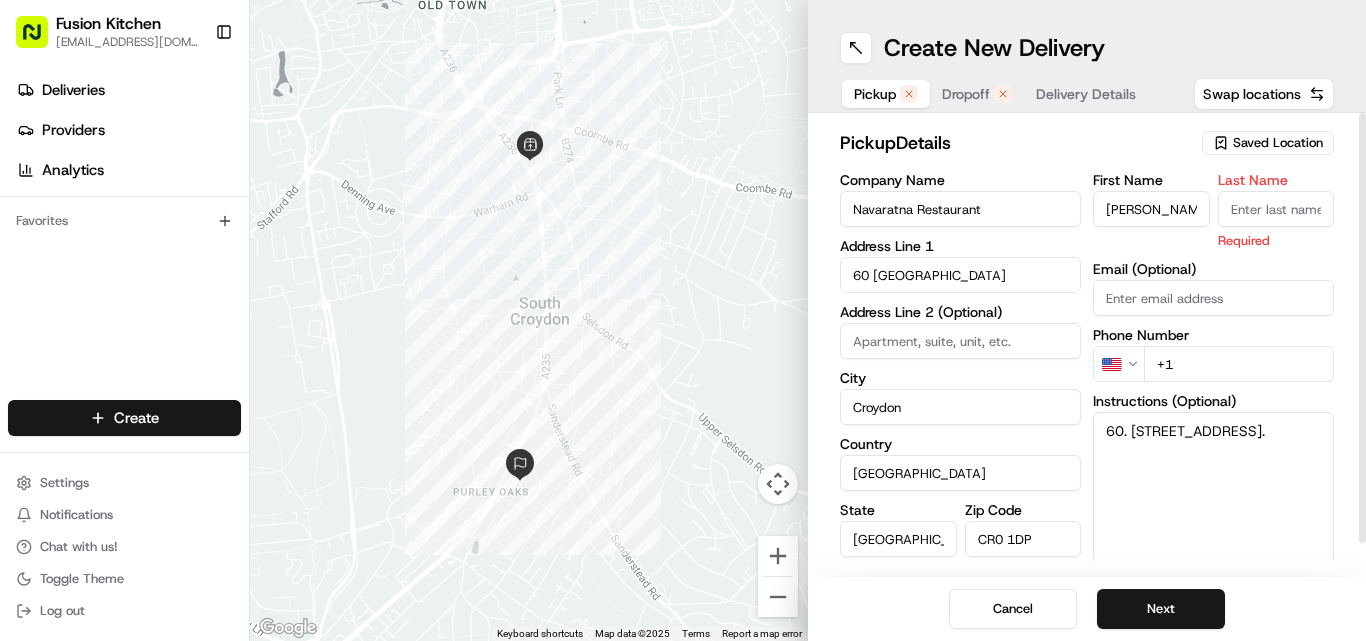 paste on "[PERSON_NAME]" 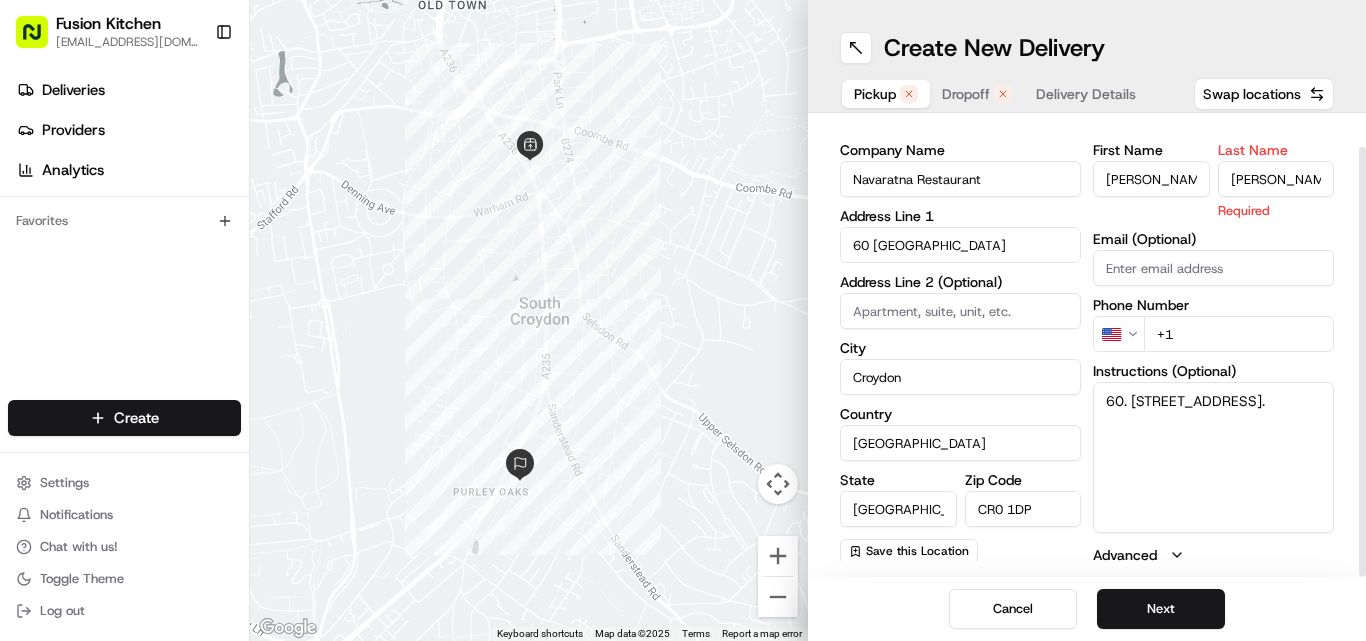 scroll, scrollTop: 34, scrollLeft: 0, axis: vertical 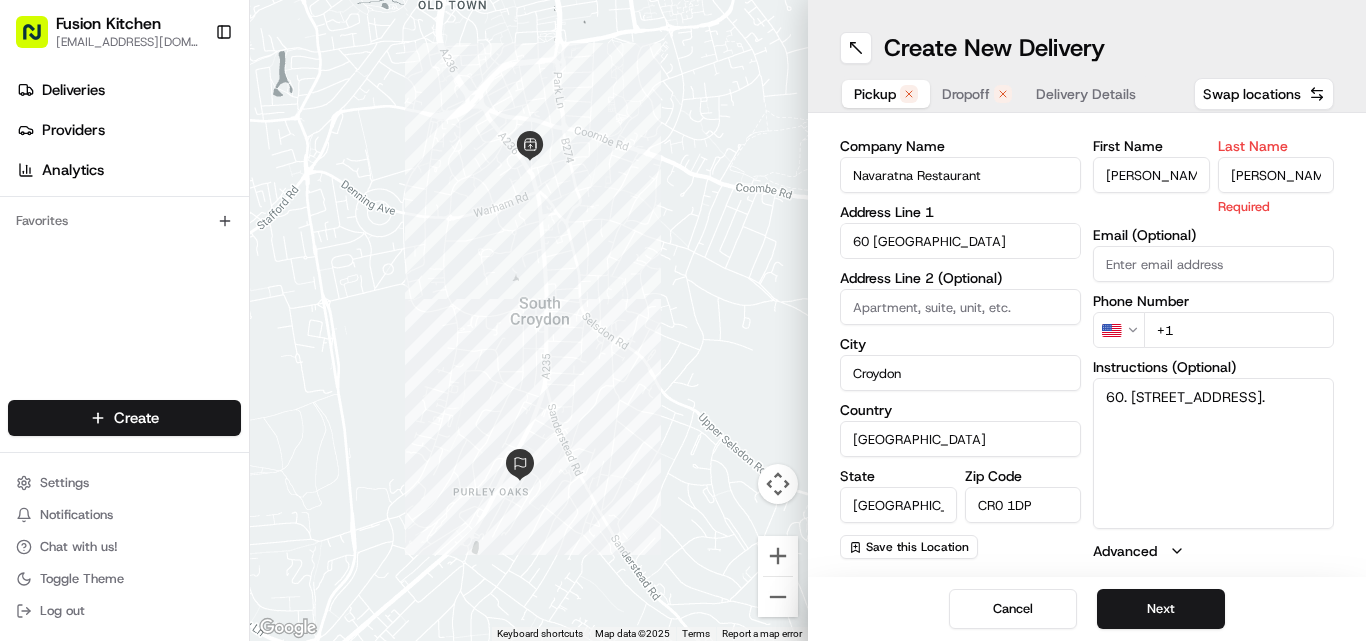 type on "[PERSON_NAME]" 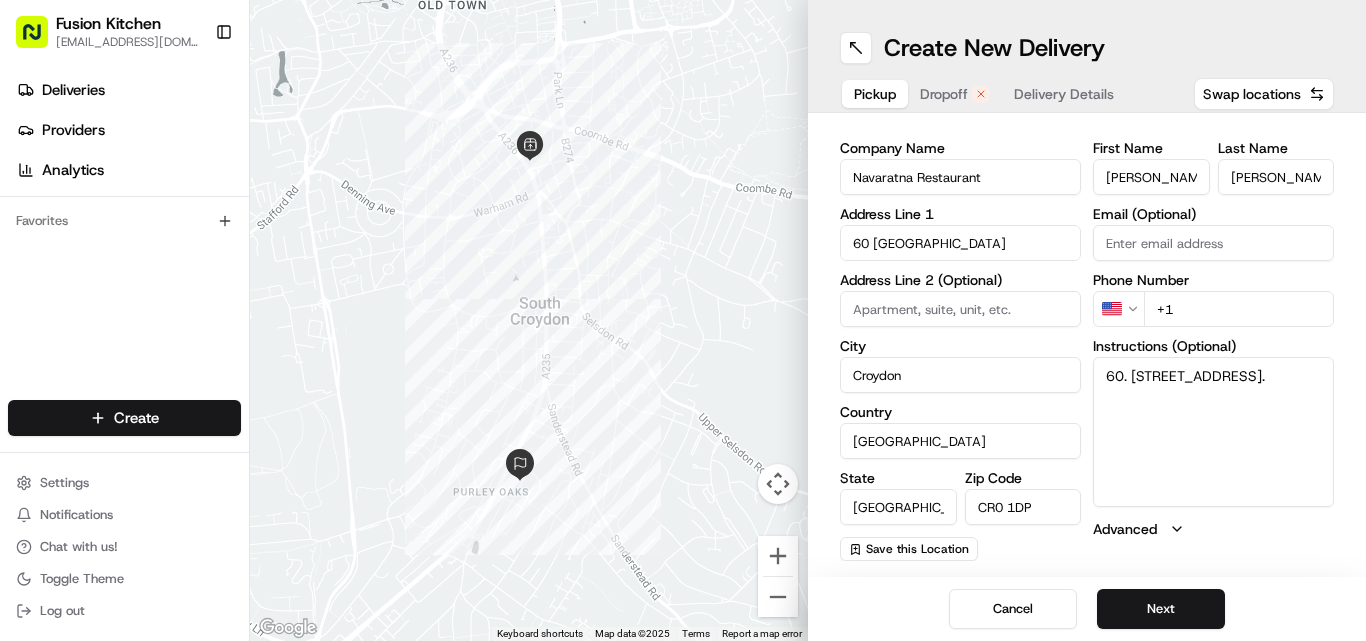 scroll, scrollTop: 32, scrollLeft: 0, axis: vertical 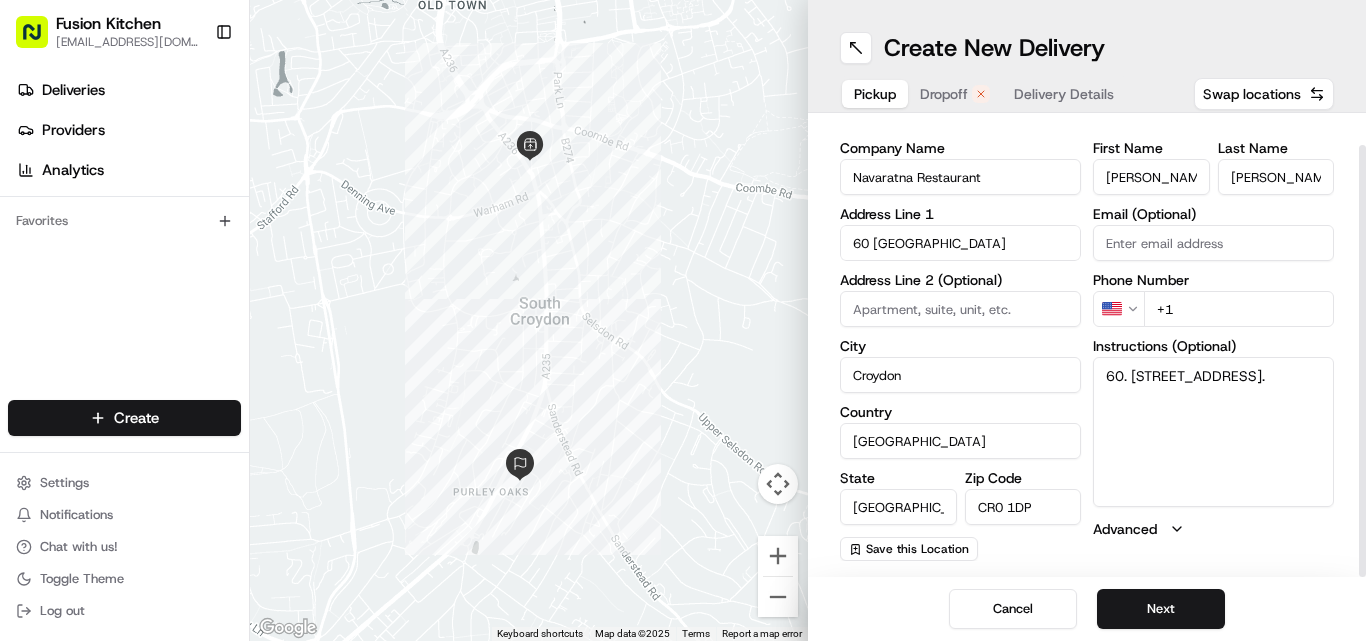 click on "Fusion Kitchen [EMAIL_ADDRESS][DOMAIN_NAME] Toggle Sidebar Deliveries Providers Analytics Favorites Main Menu Members & Organization Organization Users Roles Preferences Customization Tracking Orchestration Automations Dispatch Strategy Locations Pickup Locations Dropoff Locations Billing Billing Refund Requests Integrations Notification Triggers Webhooks API Keys Request Logs Create Settings Notifications Chat with us! Toggle Theme Log out ← Move left → Move right ↑ Move up ↓ Move down + Zoom in - Zoom out Home Jump left by 75% End Jump right by 75% Page Up Jump up by 75% Page Down Jump down by 75% Keyboard shortcuts Map Data Map data ©2025 Map data ©2025 200 m  Click to toggle between metric and imperial units Terms Report a map error Create New Delivery Pickup Dropoff Delivery Details Swap locations pickup  Details Saved Location Company Name Navaratna Restaurant Address Line 1 60 South End Address Line 2 (Optional) [GEOGRAPHIC_DATA] [GEOGRAPHIC_DATA] State [GEOGRAPHIC_DATA] Zip Code CR0 1DP US +1" at bounding box center [683, 320] 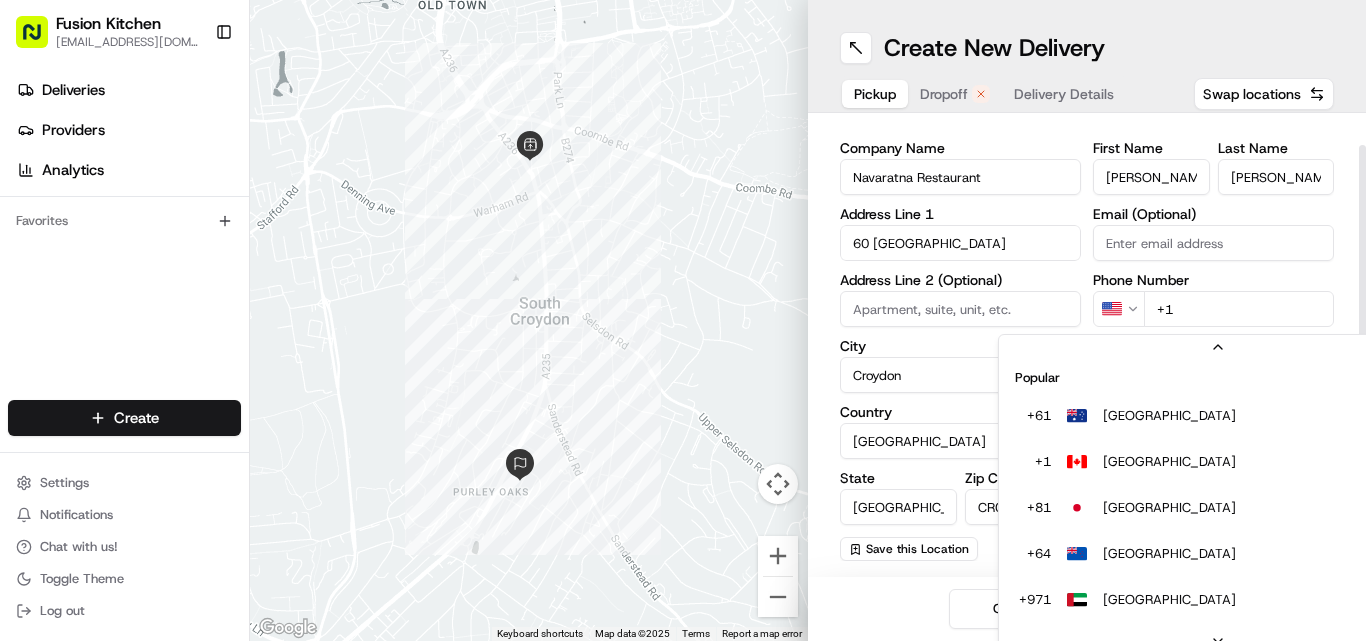 scroll, scrollTop: 86, scrollLeft: 0, axis: vertical 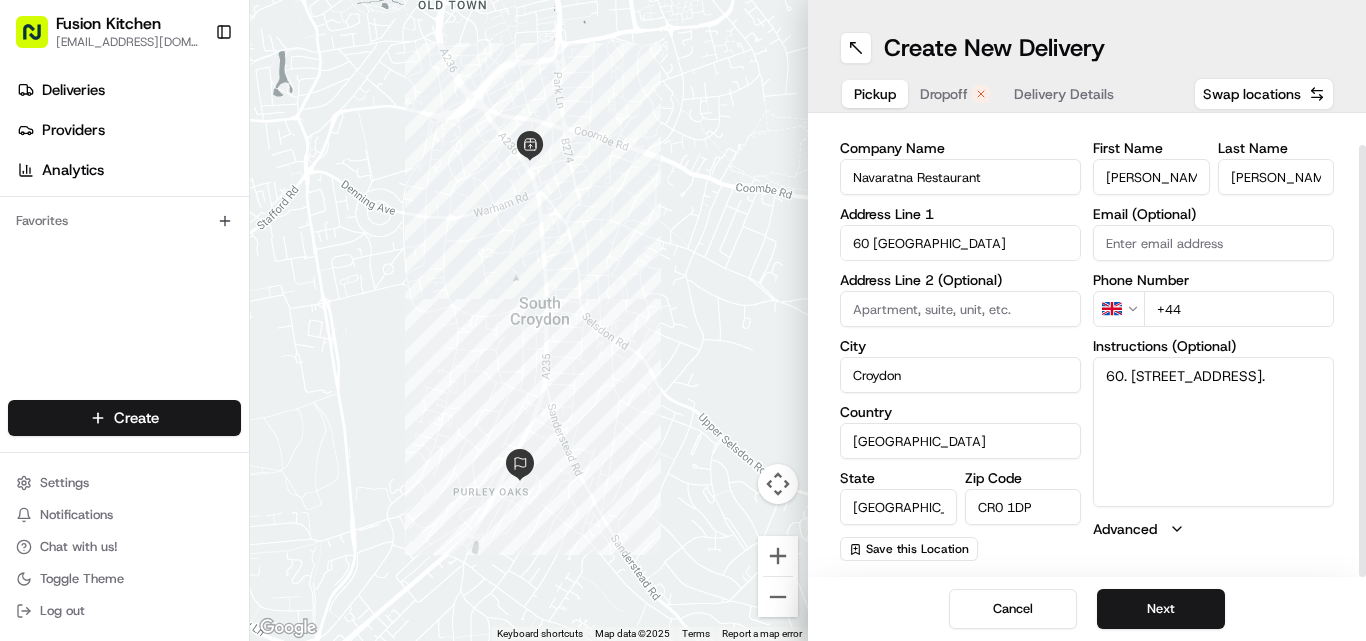 click on "+44" at bounding box center [1239, 309] 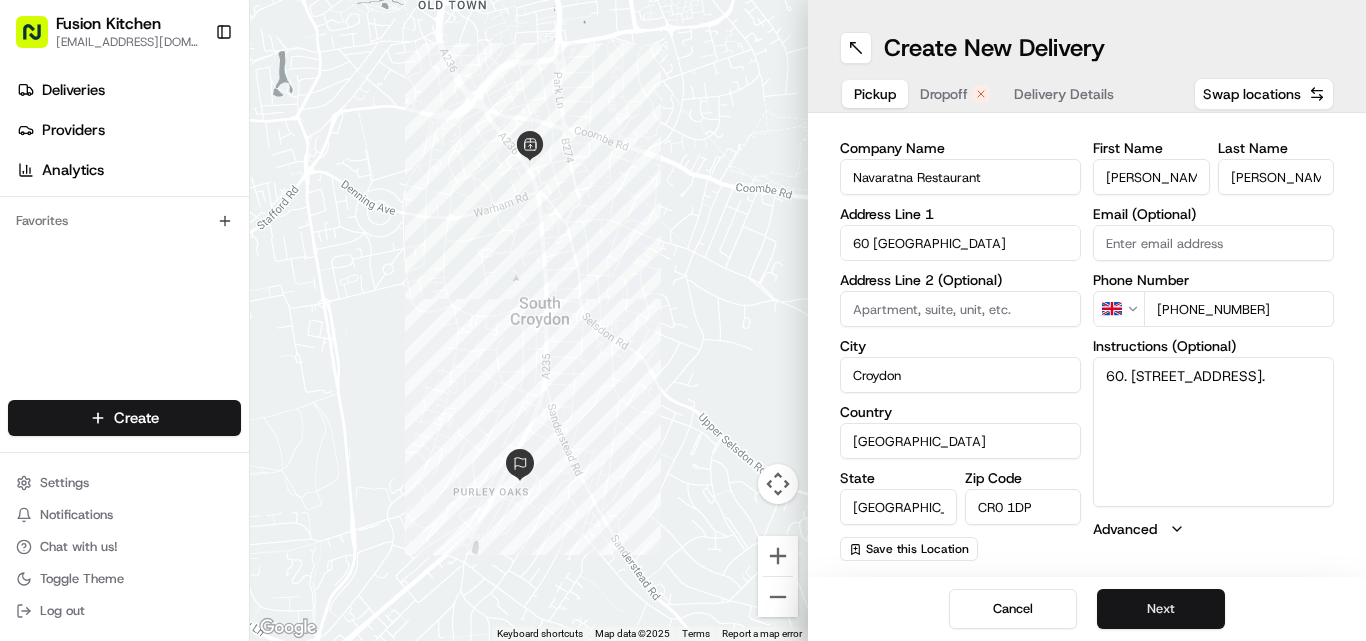 type on "[PHONE_NUMBER]" 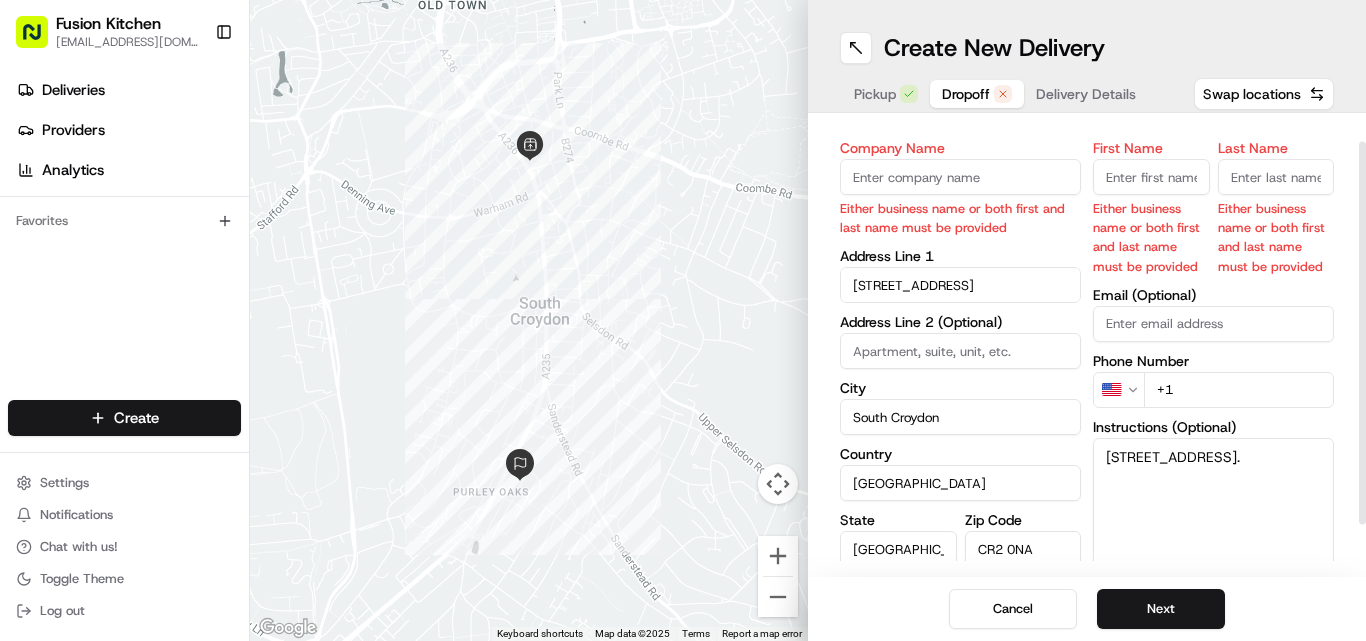 click on "Company Name" at bounding box center [960, 177] 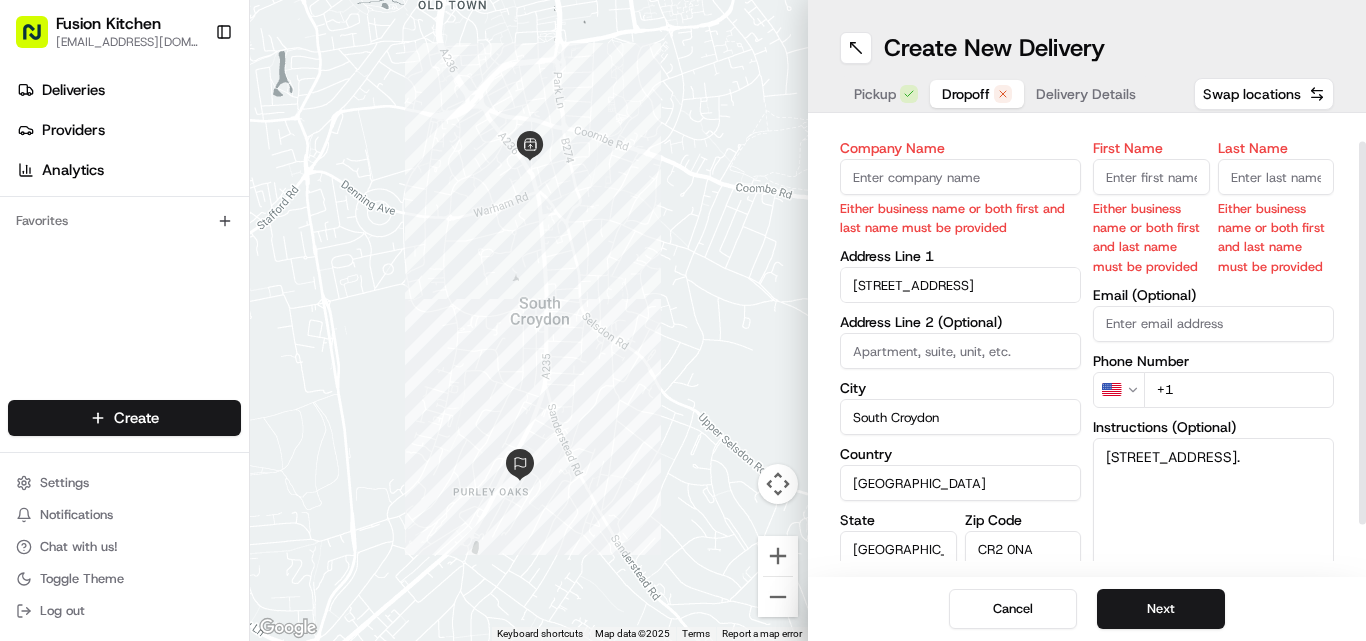 paste on "[PERSON_NAME]" 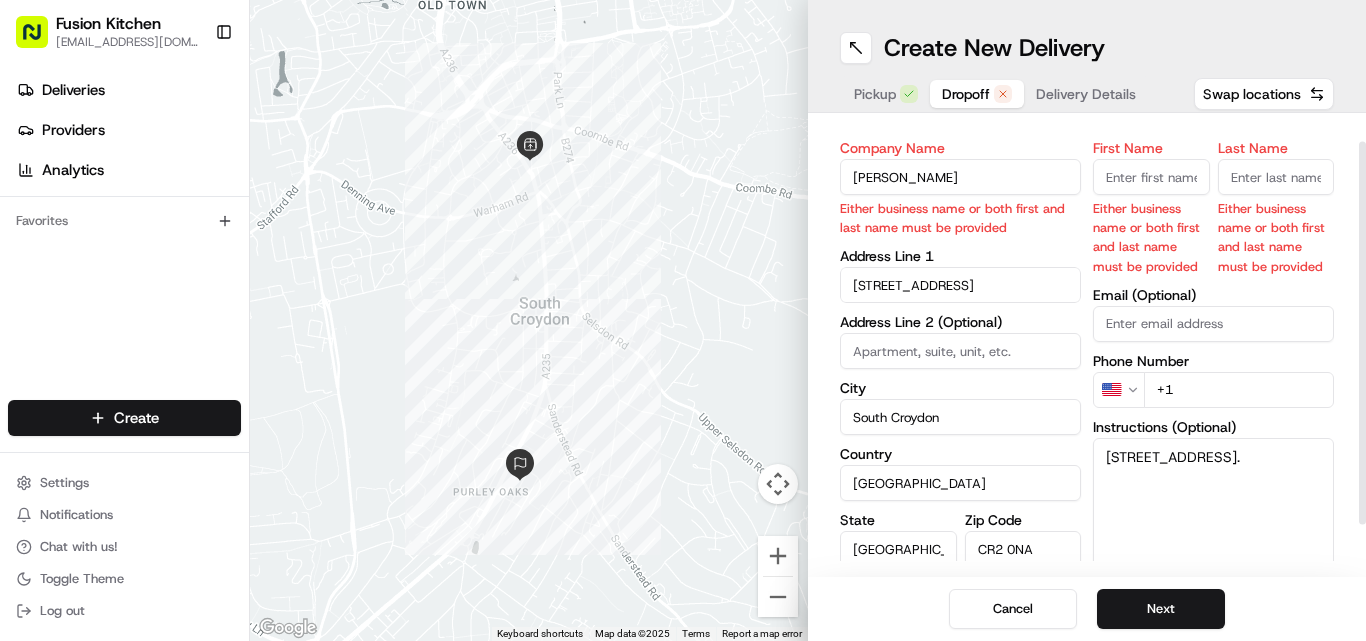 type on "[PERSON_NAME]" 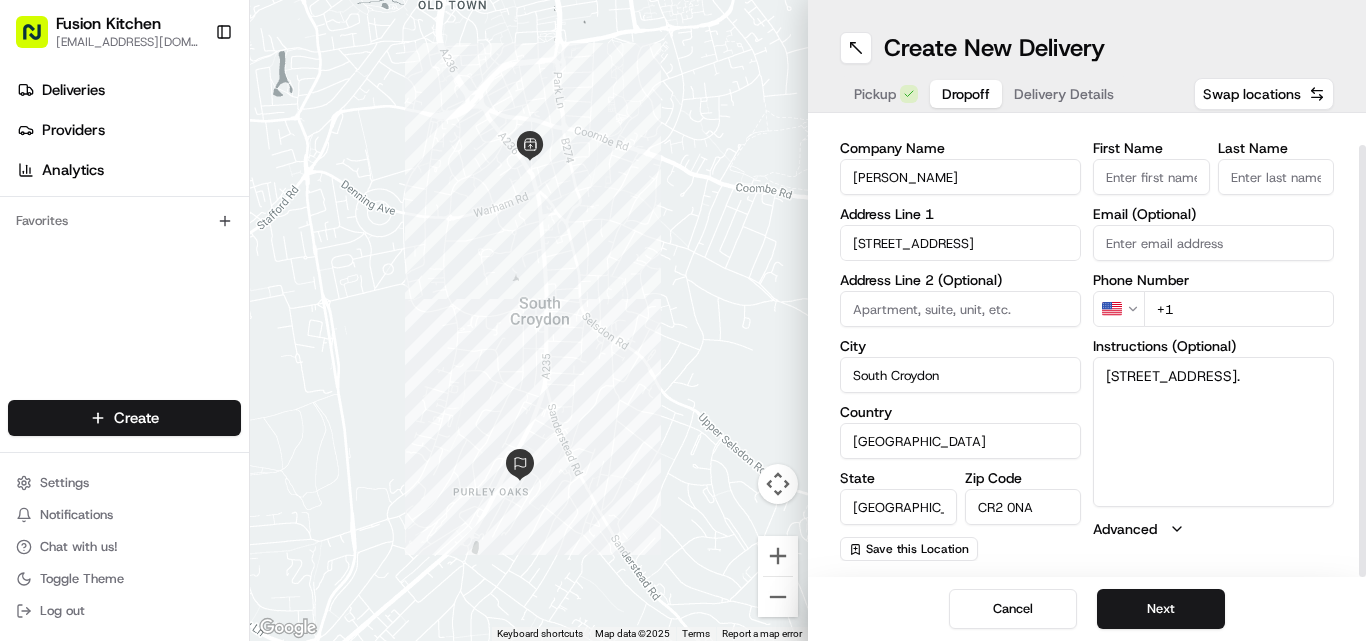 click on "First Name" at bounding box center [1151, 177] 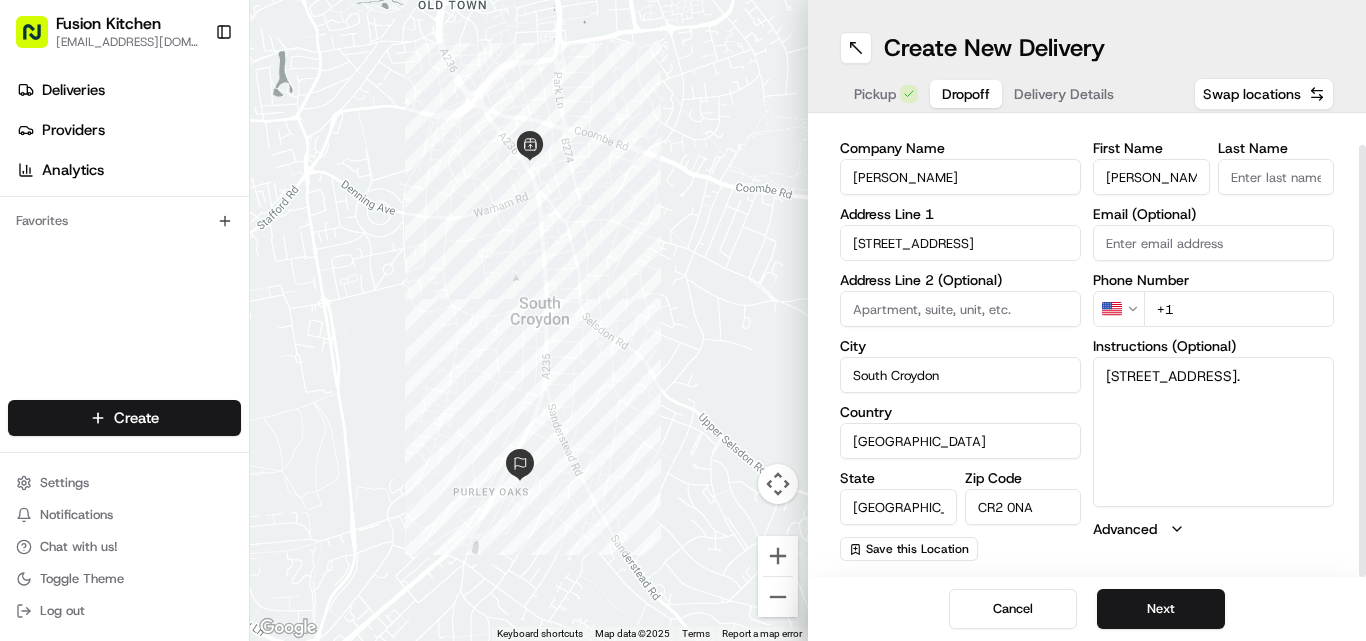 click on "[PERSON_NAME]" at bounding box center [1151, 177] 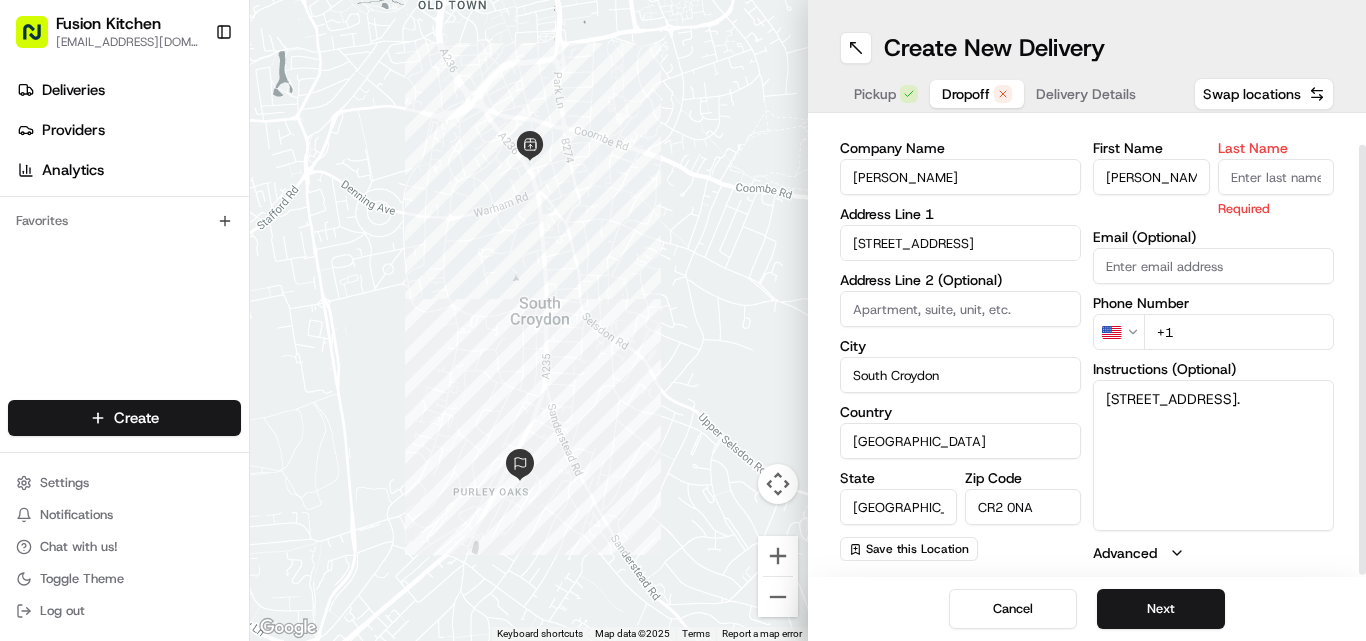 paste on "Bolt" 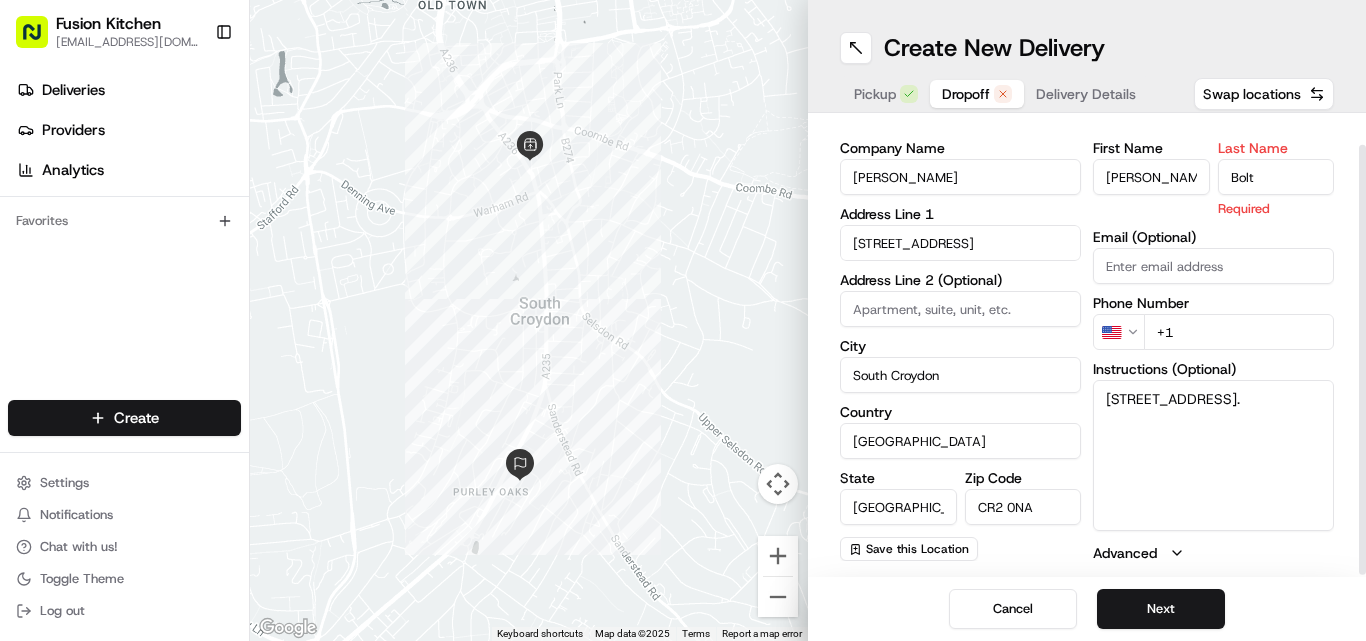 type on "Bolt" 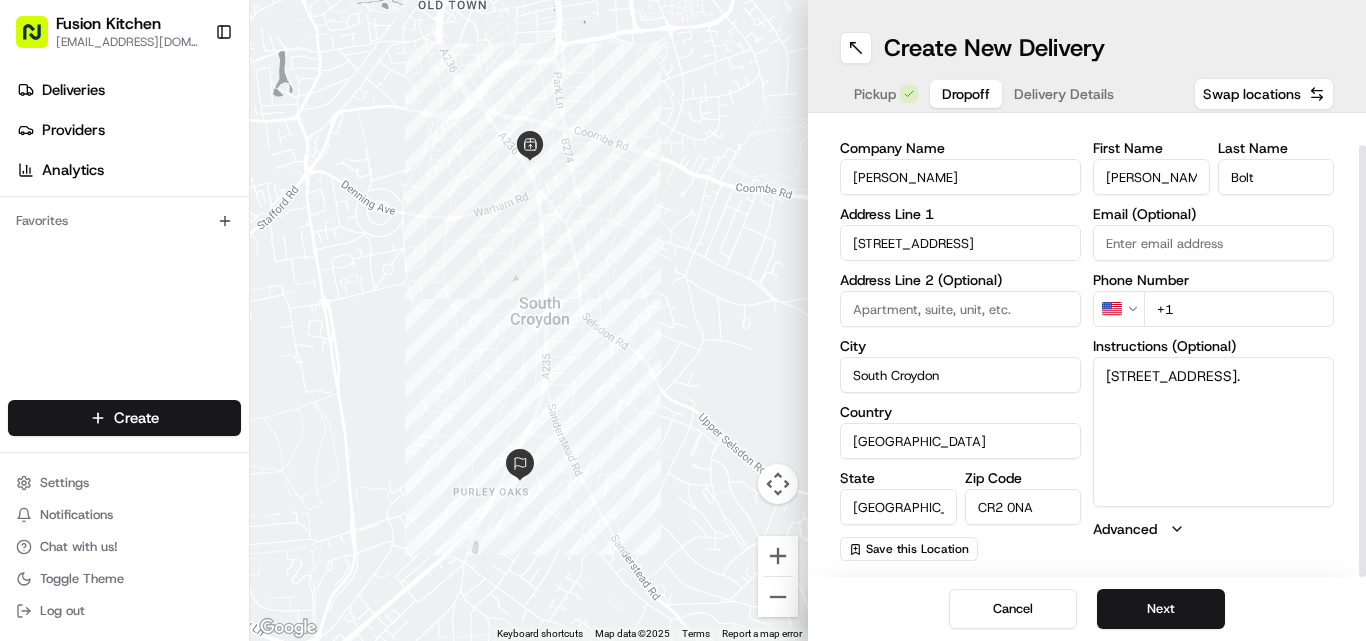 click on "[PERSON_NAME]" at bounding box center (1151, 177) 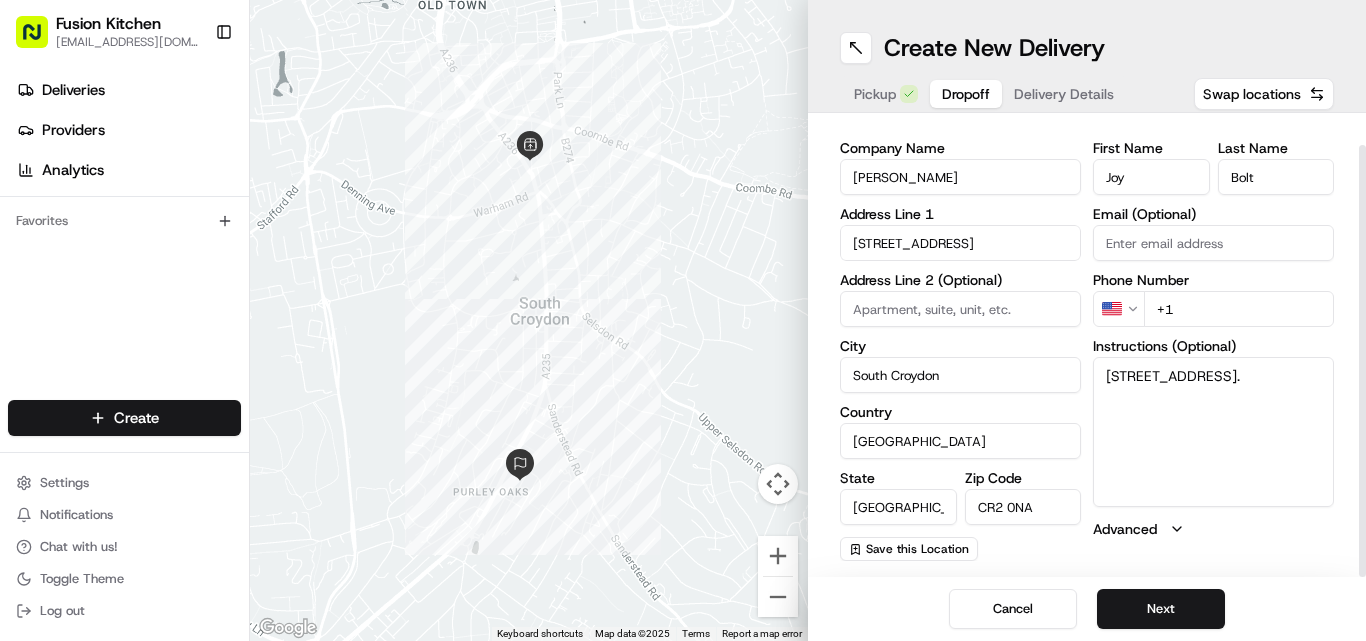 type on "Joy" 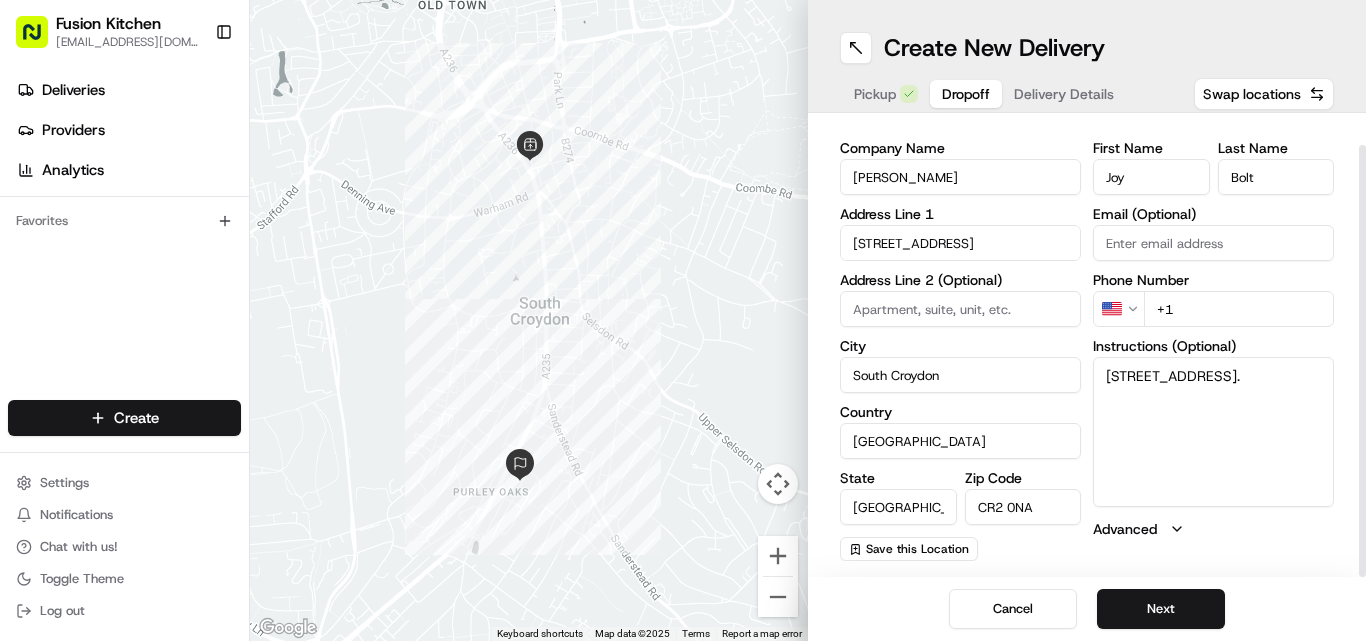 click on "Fusion Kitchen [EMAIL_ADDRESS][DOMAIN_NAME] Toggle Sidebar Deliveries Providers Analytics Favorites Main Menu Members & Organization Organization Users Roles Preferences Customization Tracking Orchestration Automations Dispatch Strategy Locations Pickup Locations Dropoff Locations Billing Billing Refund Requests Integrations Notification Triggers Webhooks API Keys Request Logs Create Settings Notifications Chat with us! Toggle Theme Log out ← Move left → Move right ↑ Move up ↓ Move down + Zoom in - Zoom out Home Jump left by 75% End Jump right by 75% Page Up Jump up by 75% Page Down Jump down by 75% Keyboard shortcuts Map Data Map data ©2025 Map data ©2025 200 m  Click to toggle between metric and imperial units Terms Report a map error Create New Delivery Pickup Dropoff Delivery Details Swap locations dropoff  Details Saved Location Company Name [PERSON_NAME] Address Line [STREET_ADDRESS] Address Line 2 (Optional) [GEOGRAPHIC_DATA] [GEOGRAPHIC_DATA] State [GEOGRAPHIC_DATA] Zip Code CR2 0NA First Name" at bounding box center (683, 320) 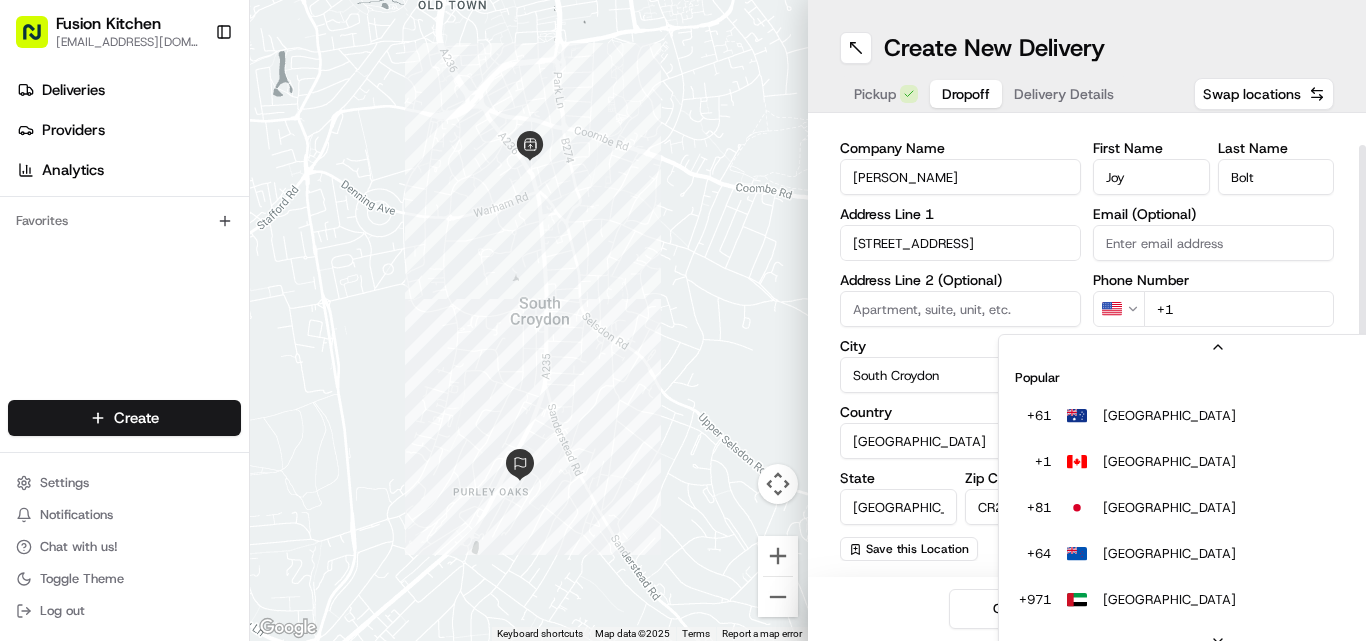 scroll, scrollTop: 86, scrollLeft: 0, axis: vertical 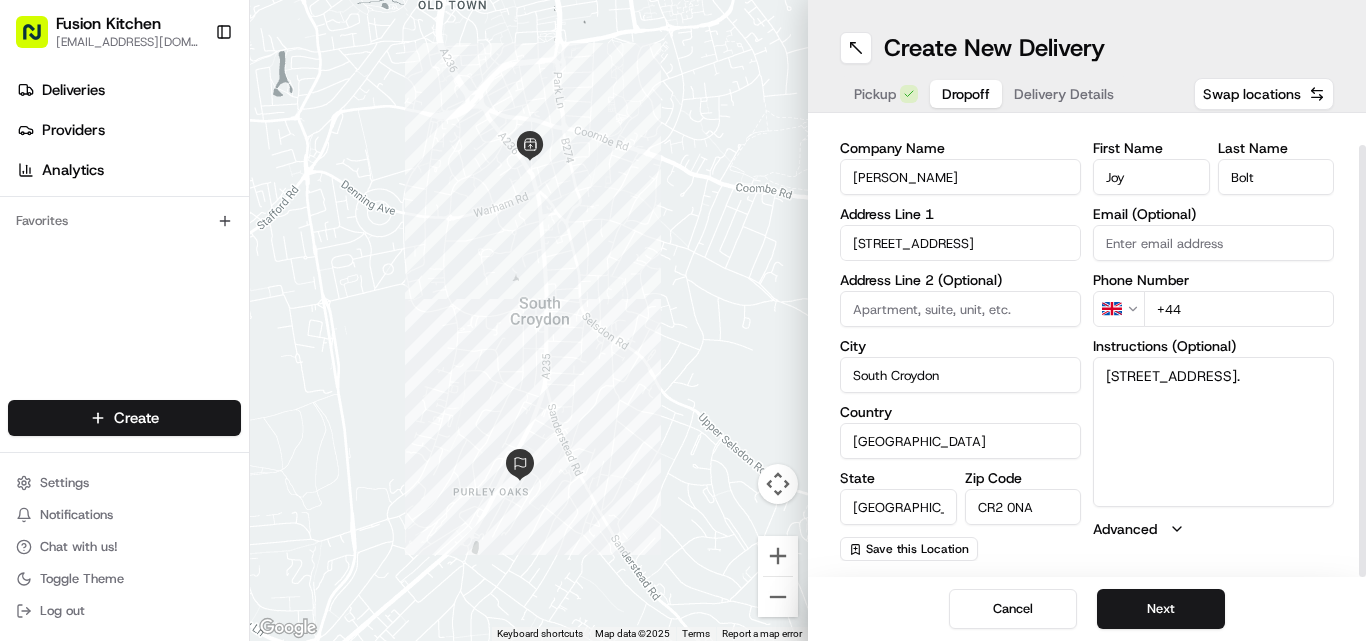 click on "+44" at bounding box center (1239, 309) 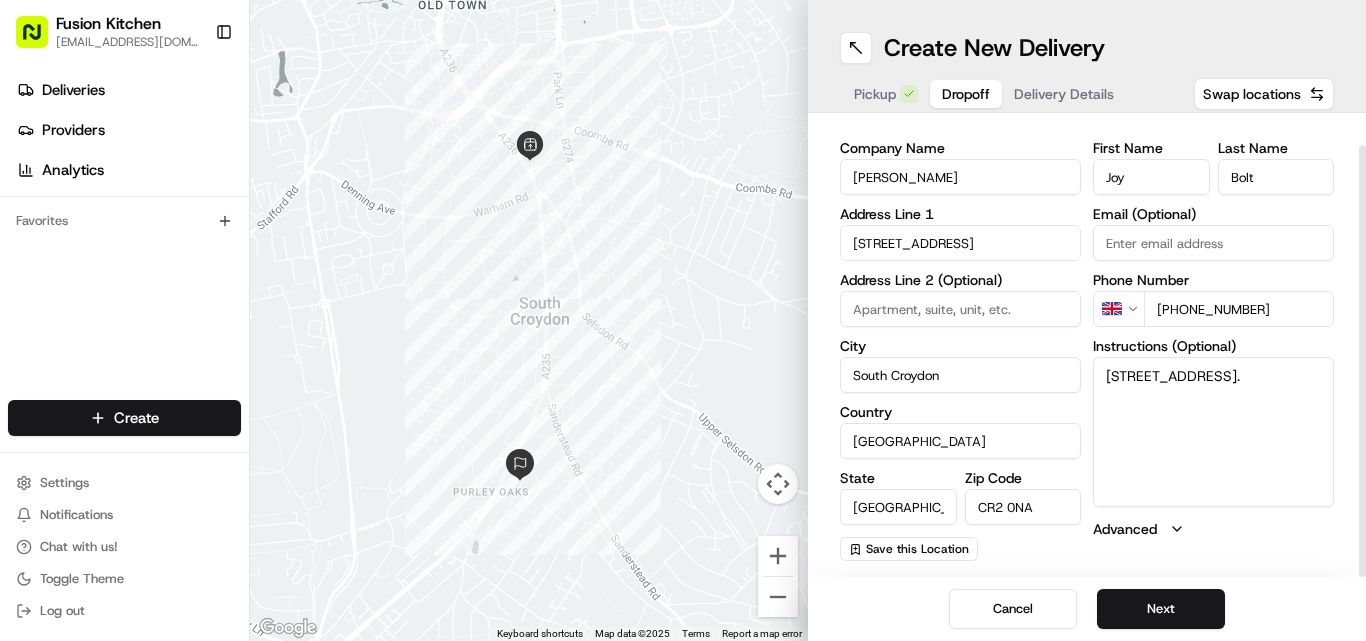 click on "[PHONE_NUMBER]" at bounding box center [1239, 309] 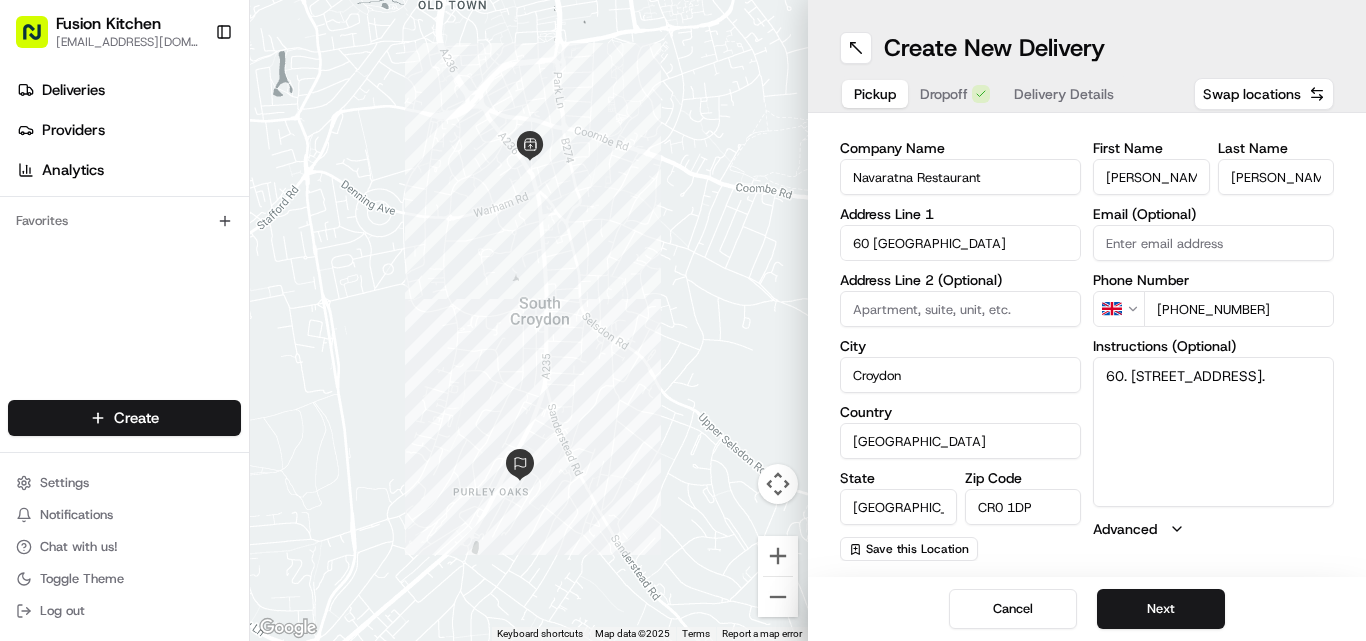 click on "Pickup" at bounding box center [875, 94] 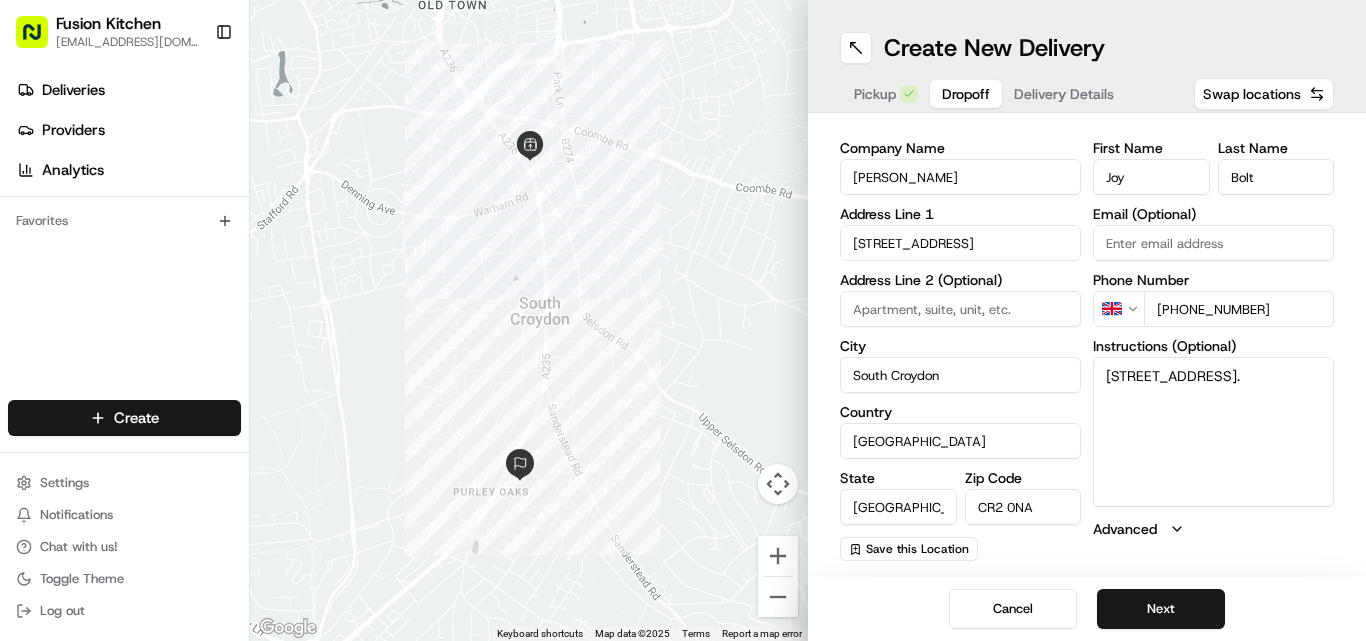 click on "Dropoff" at bounding box center (966, 94) 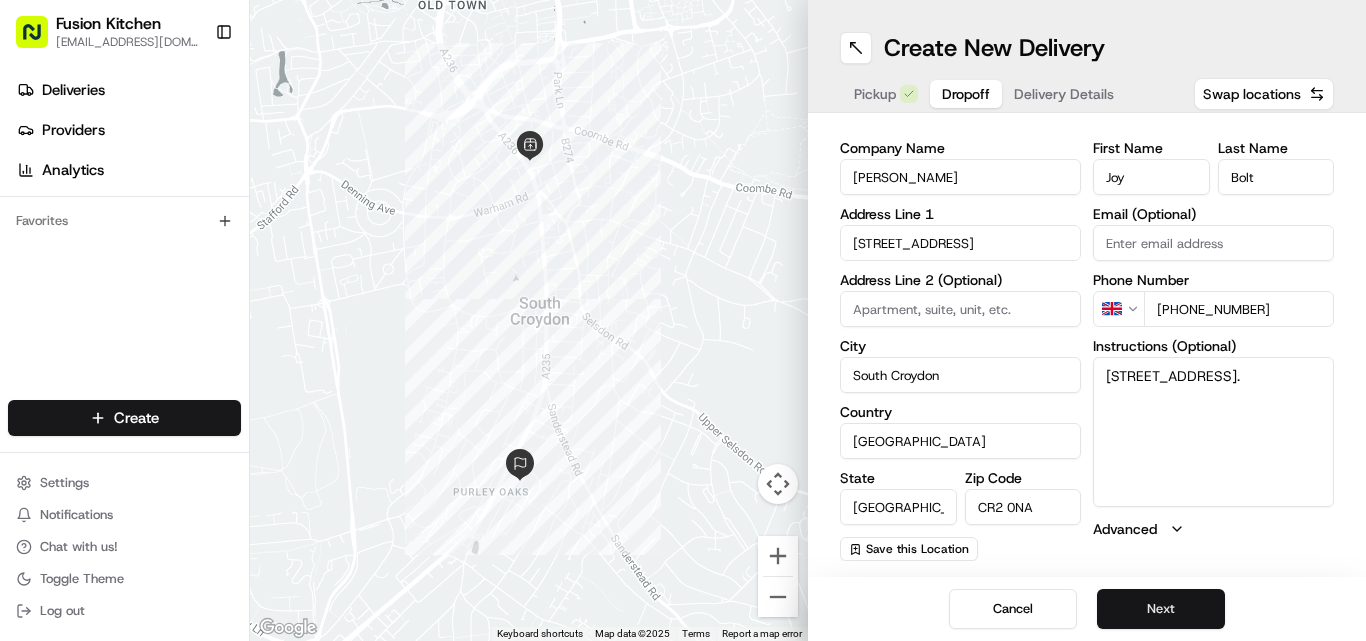 click on "Next" at bounding box center (1161, 609) 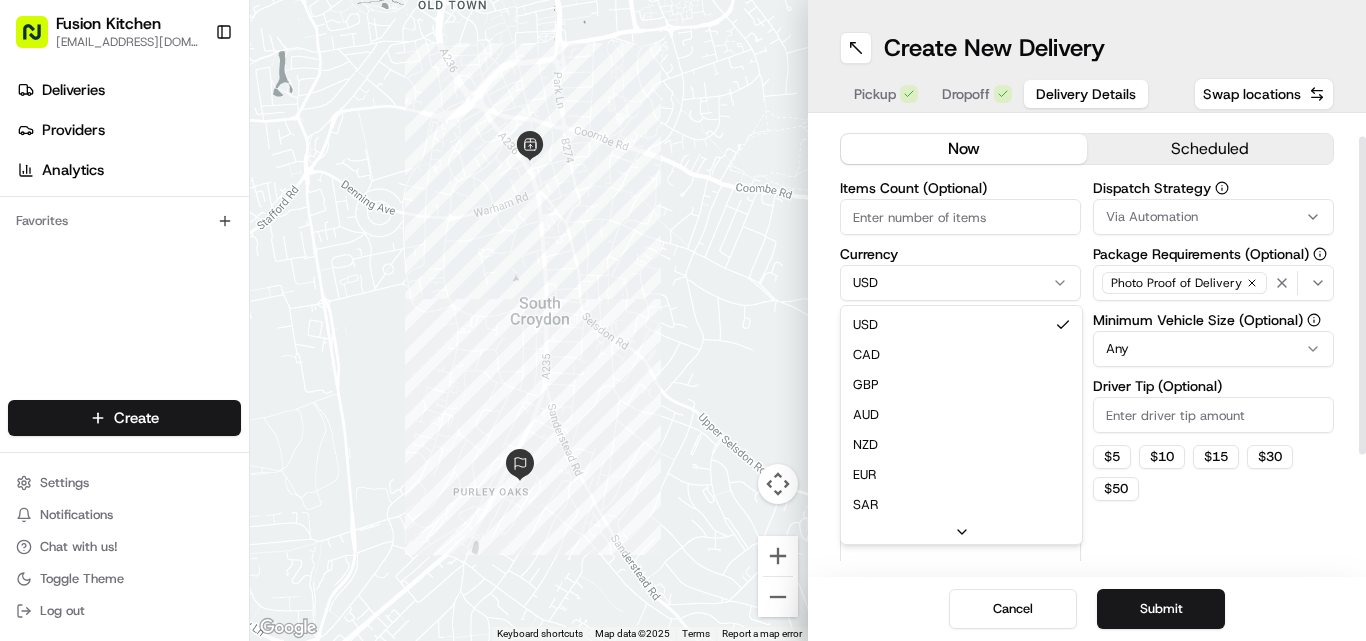 click on "Fusion Kitchen [EMAIL_ADDRESS][DOMAIN_NAME] Toggle Sidebar Deliveries Providers Analytics Favorites Main Menu Members & Organization Organization Users Roles Preferences Customization Tracking Orchestration Automations Dispatch Strategy Locations Pickup Locations Dropoff Locations Billing Billing Refund Requests Integrations Notification Triggers Webhooks API Keys Request Logs Create Settings Notifications Chat with us! Toggle Theme Log out ← Move left → Move right ↑ Move up ↓ Move down + Zoom in - Zoom out Home Jump left by 75% End Jump right by 75% Page Up Jump up by 75% Page Down Jump down by 75% Keyboard shortcuts Map Data Map data ©2025 Map data ©2025 200 m  Click to toggle between metric and imperial units Terms Report a map error Create New Delivery Pickup Dropoff Delivery Details Swap locations Delivery Details now scheduled Items Count (Optional) Currency USD USD CAD GBP AUD NZD EUR SAR MXN AED JPY Package Value Package Identifier (Optional) Description (Optional) Dispatch Strategy $" at bounding box center [683, 320] 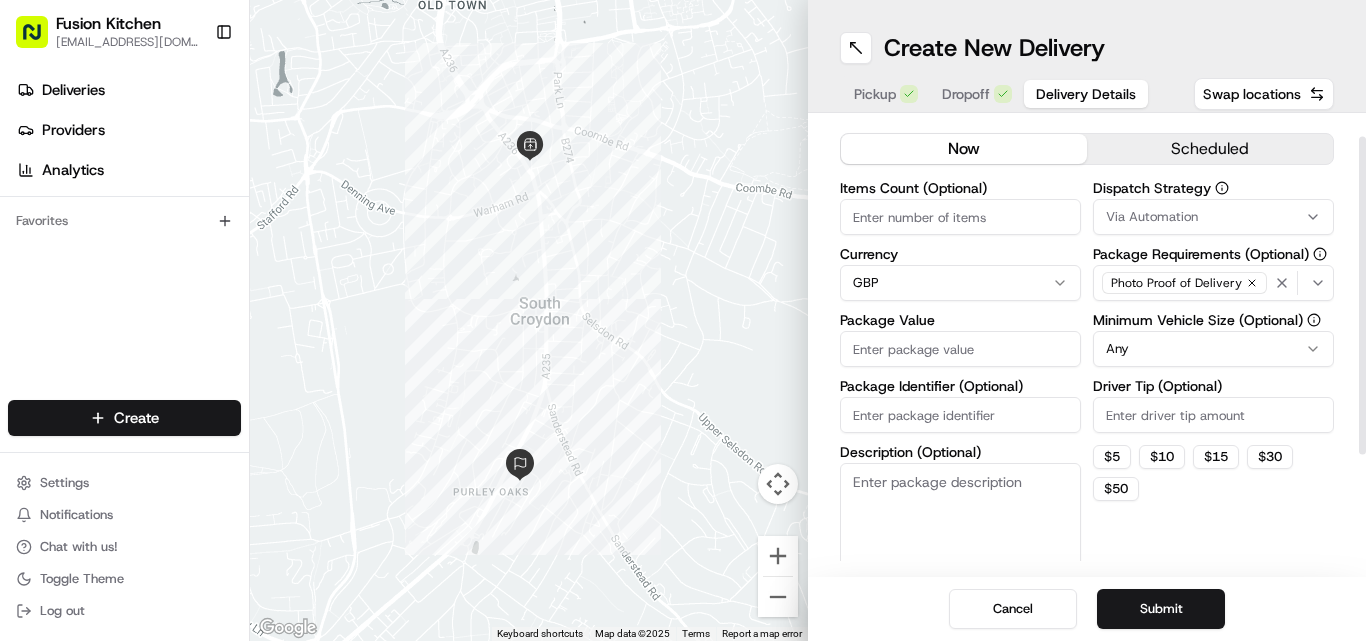 click on "Package Value" at bounding box center (960, 349) 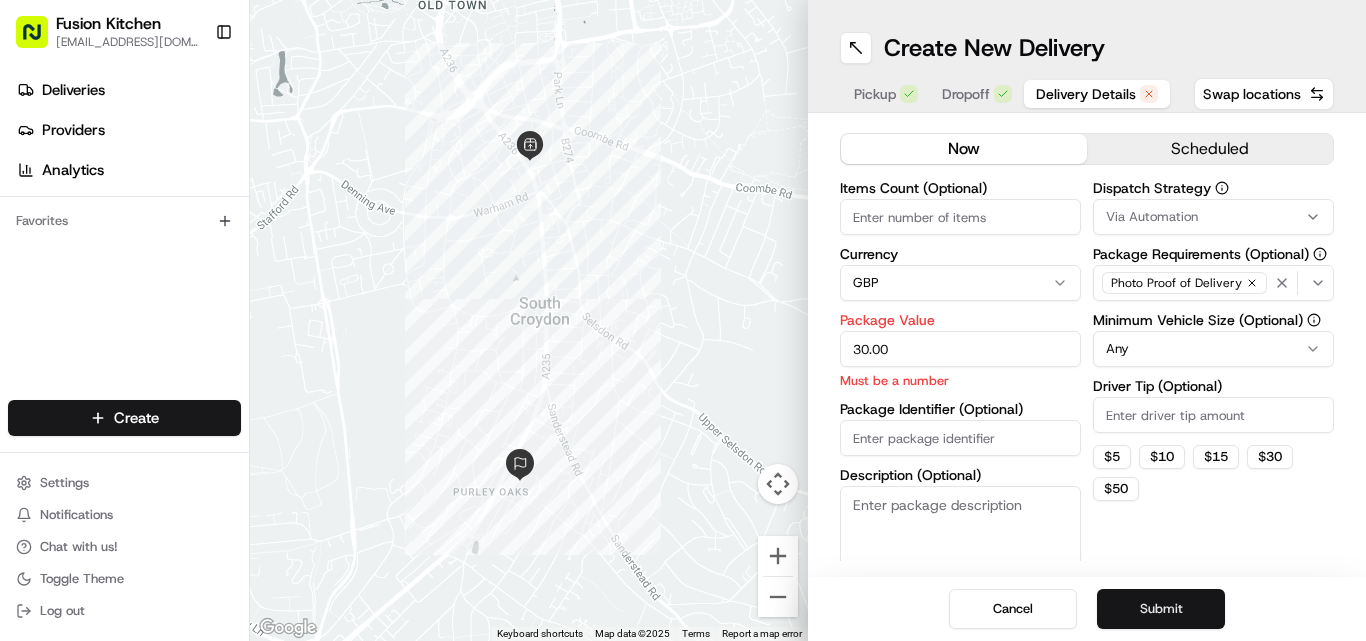 type on "30.00" 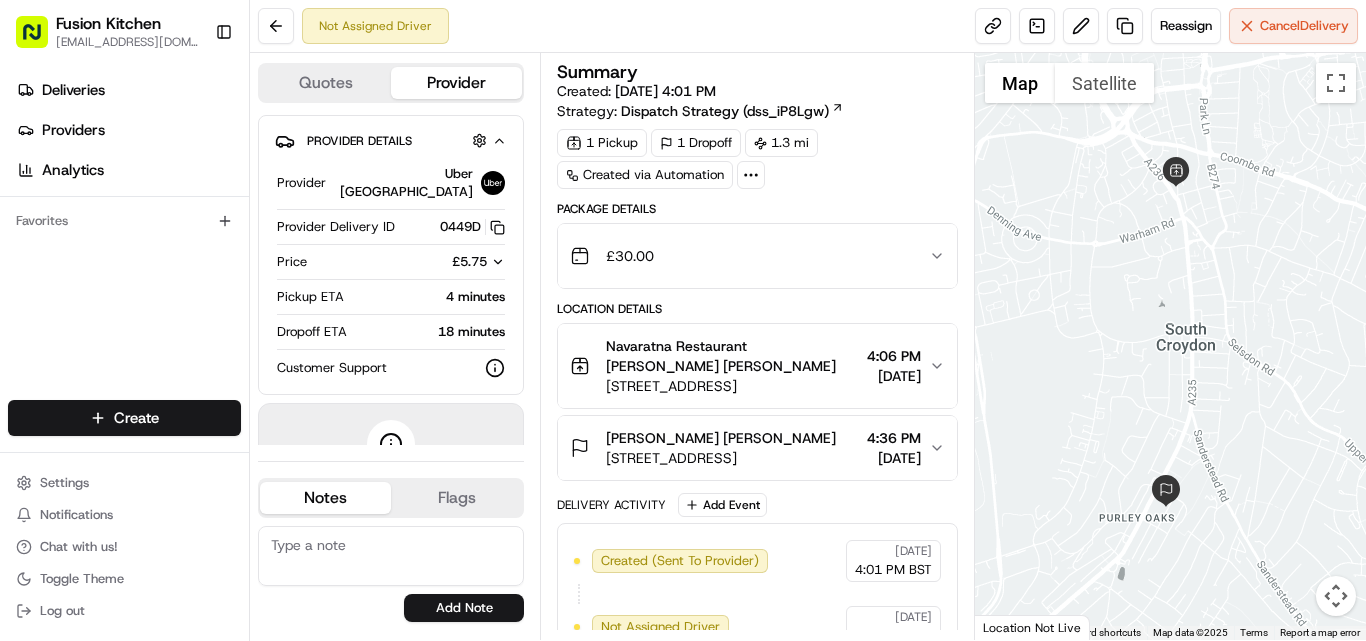 scroll, scrollTop: 35, scrollLeft: 0, axis: vertical 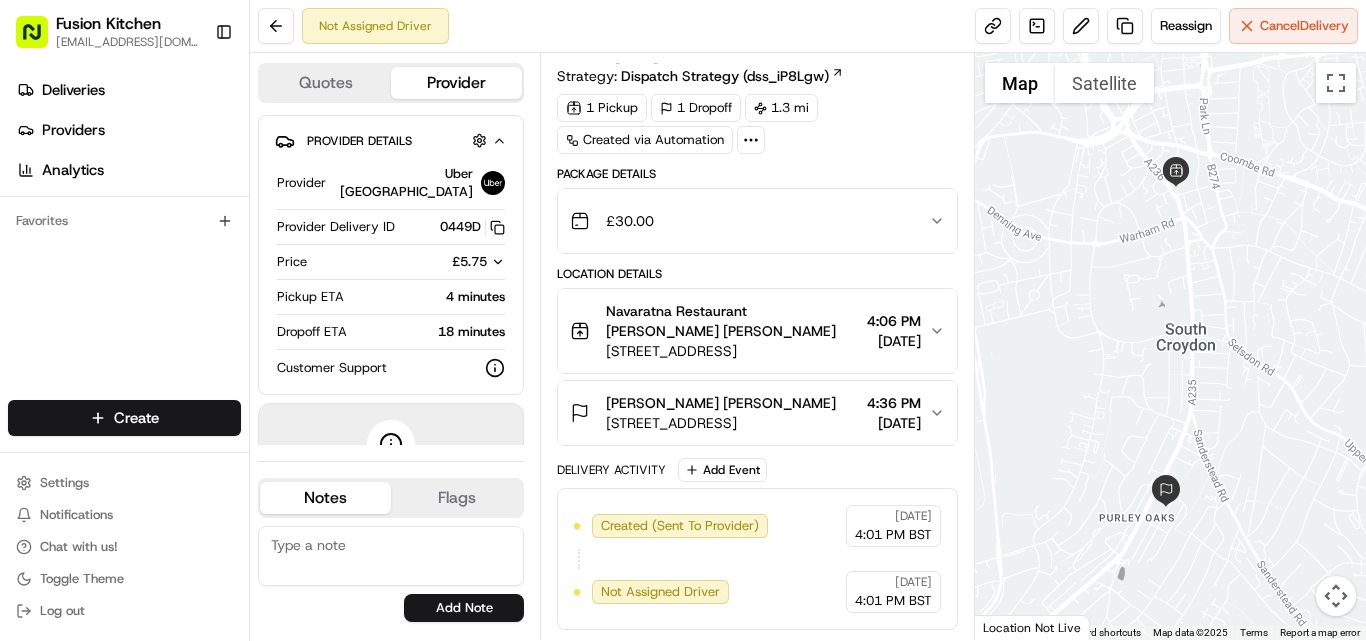 click on "[STREET_ADDRESS]" at bounding box center [721, 423] 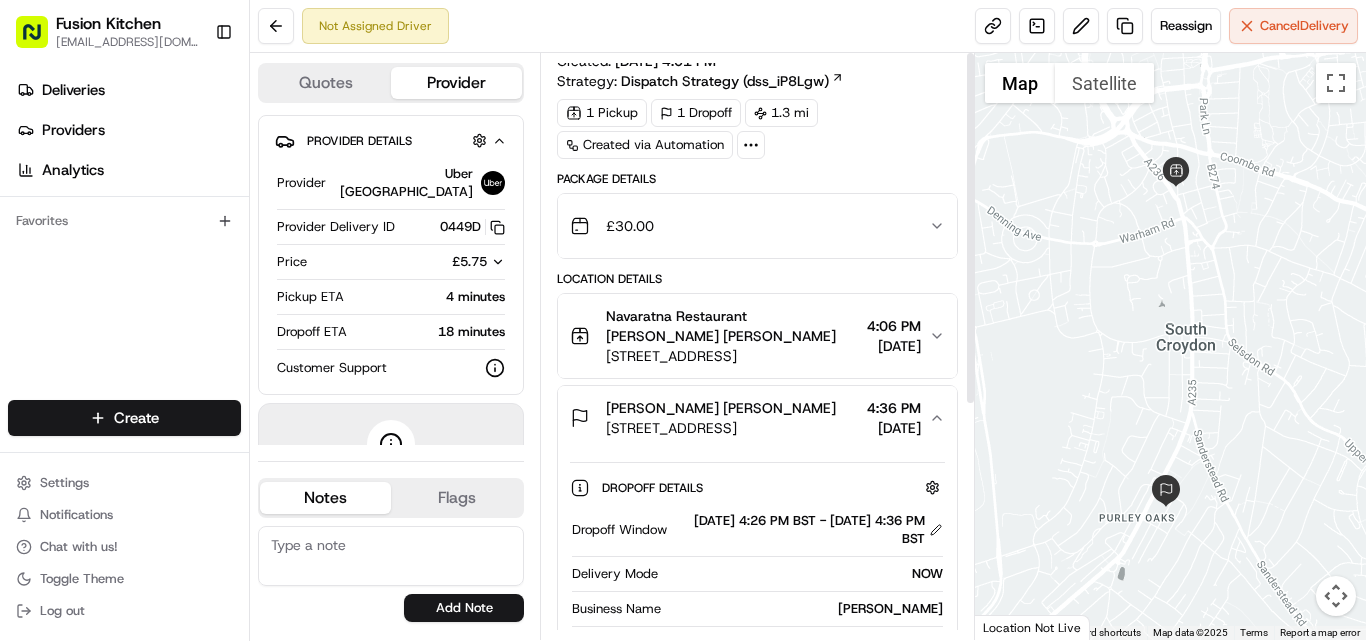 scroll, scrollTop: 0, scrollLeft: 0, axis: both 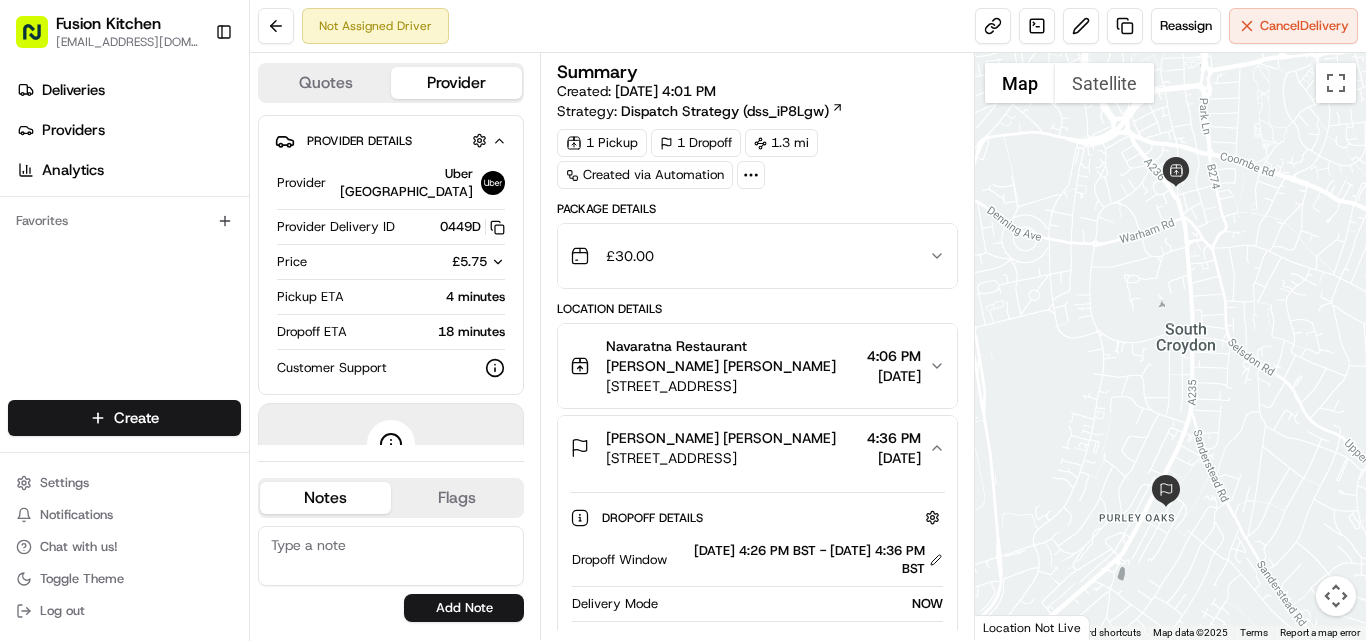 click on "[STREET_ADDRESS]" at bounding box center (732, 386) 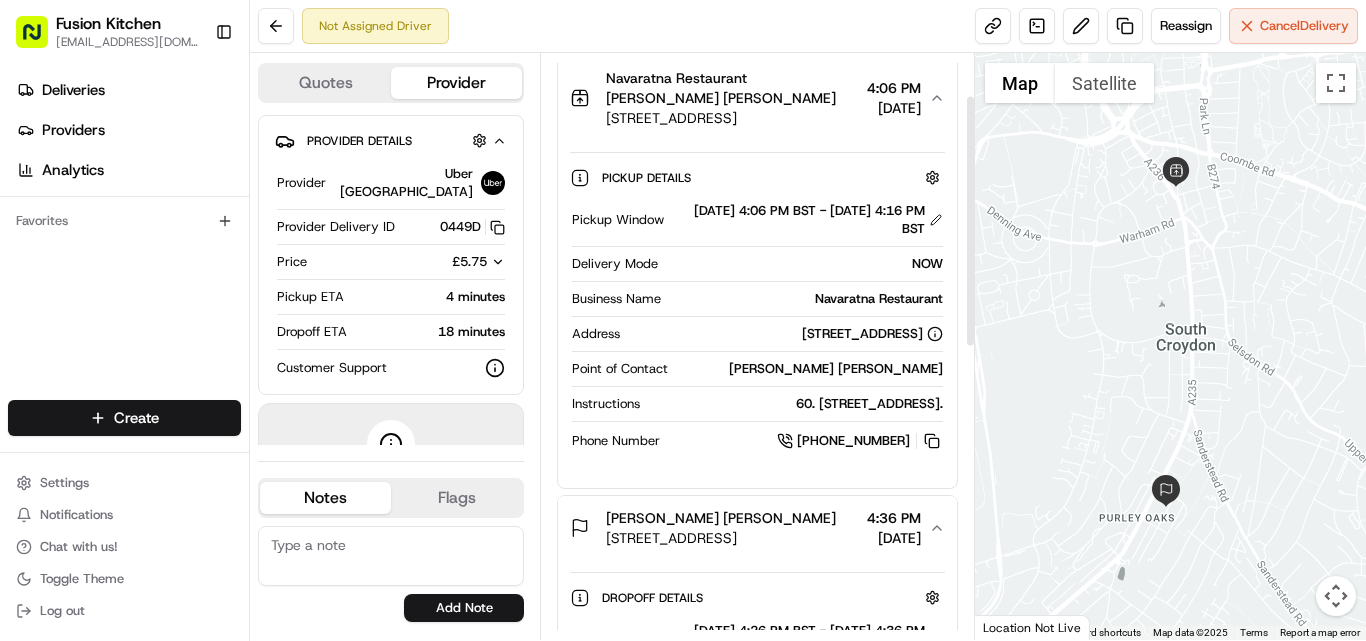 scroll, scrollTop: 280, scrollLeft: 0, axis: vertical 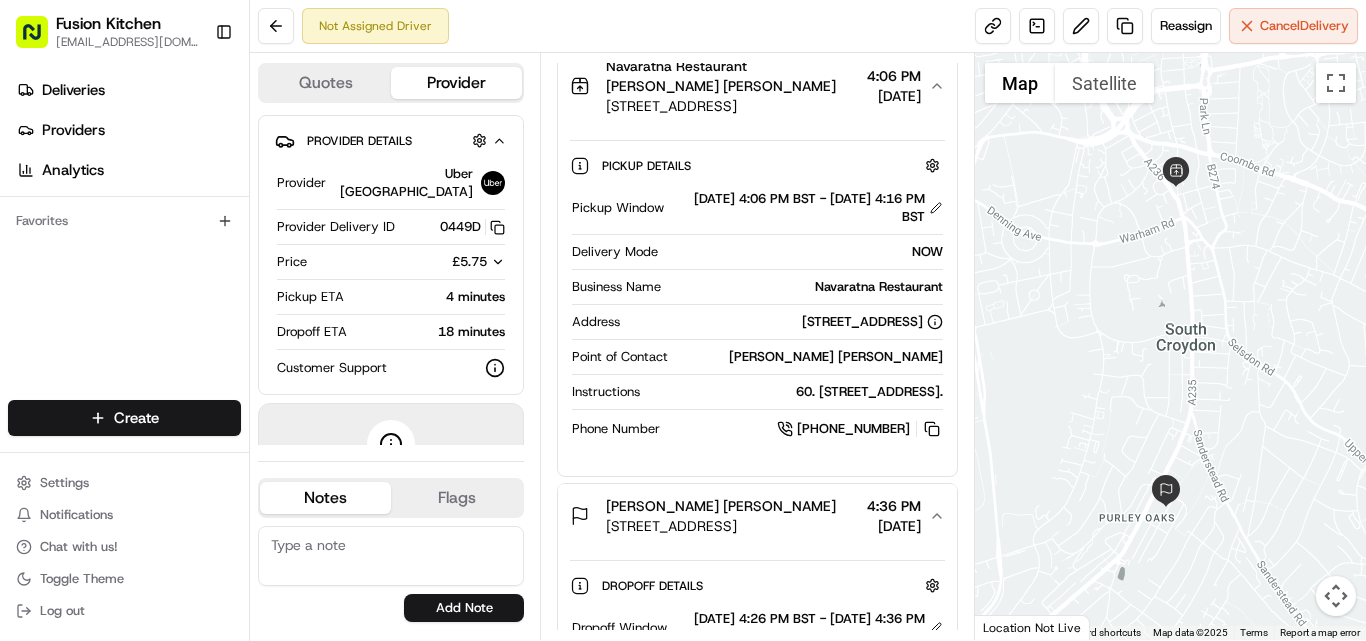 click on "Navaratna Restaurant [PERSON_NAME] [PERSON_NAME]" at bounding box center [732, 76] 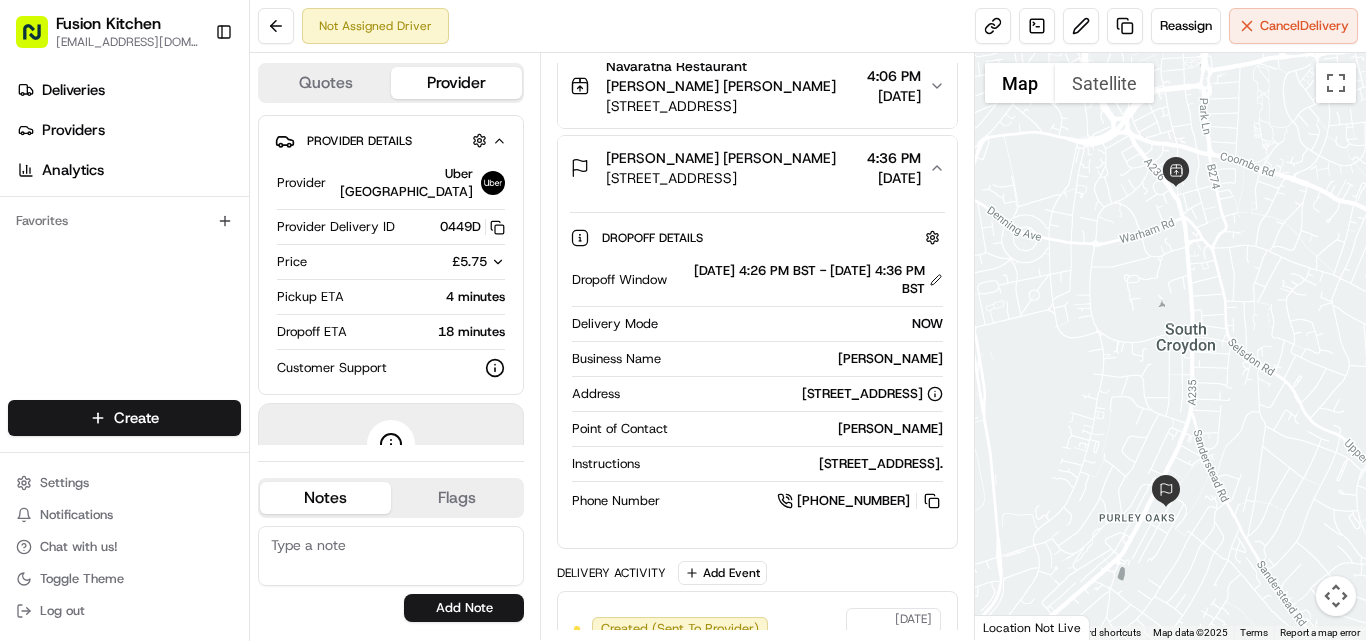 click on "[PERSON_NAME] [PERSON_NAME]" at bounding box center (721, 158) 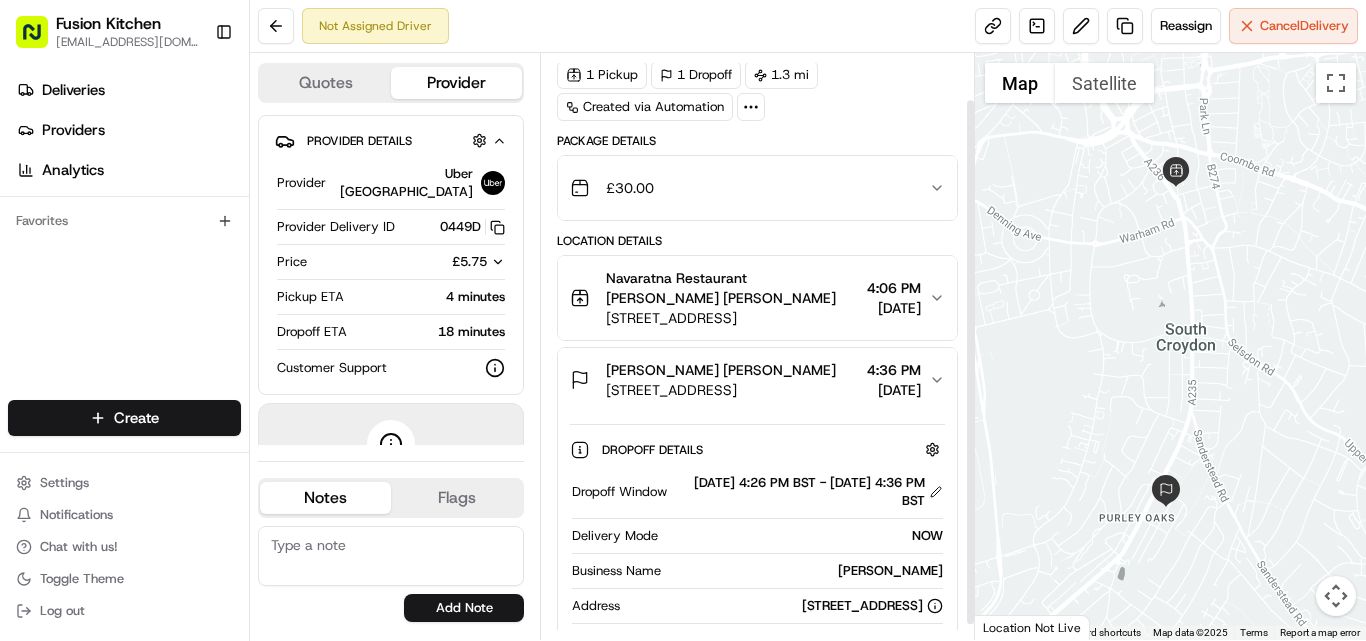 scroll, scrollTop: 35, scrollLeft: 0, axis: vertical 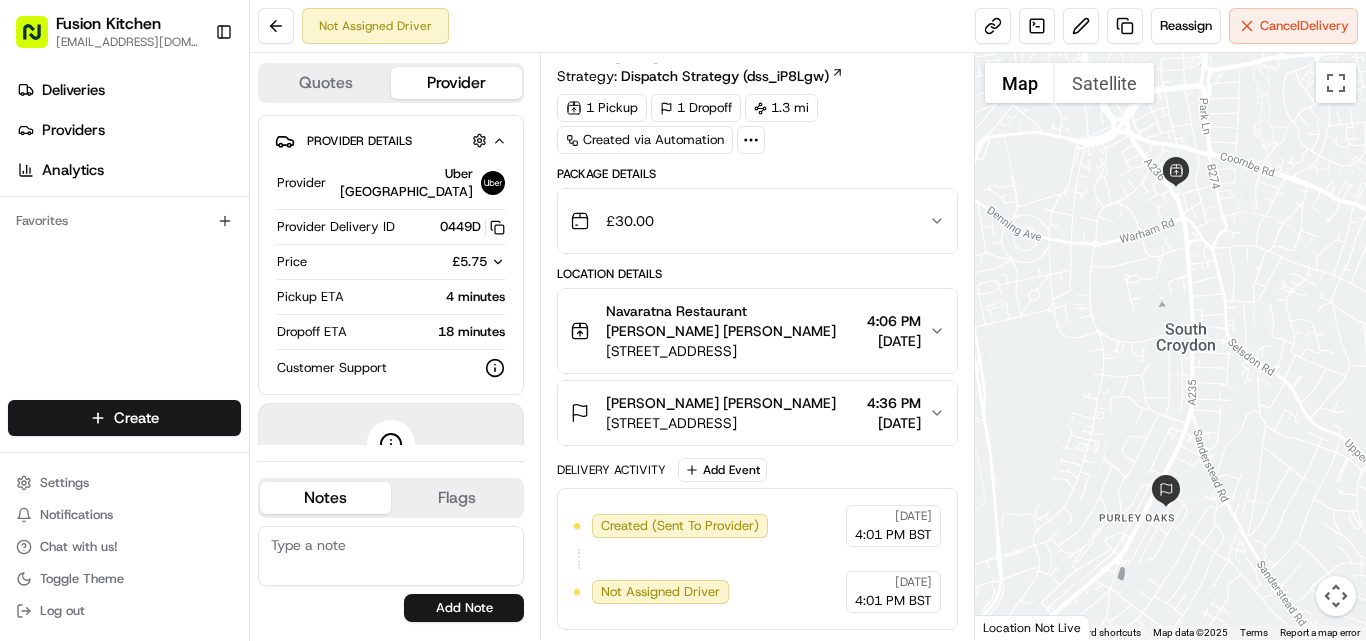 click on "[PERSON_NAME] [PERSON_NAME]" at bounding box center [721, 403] 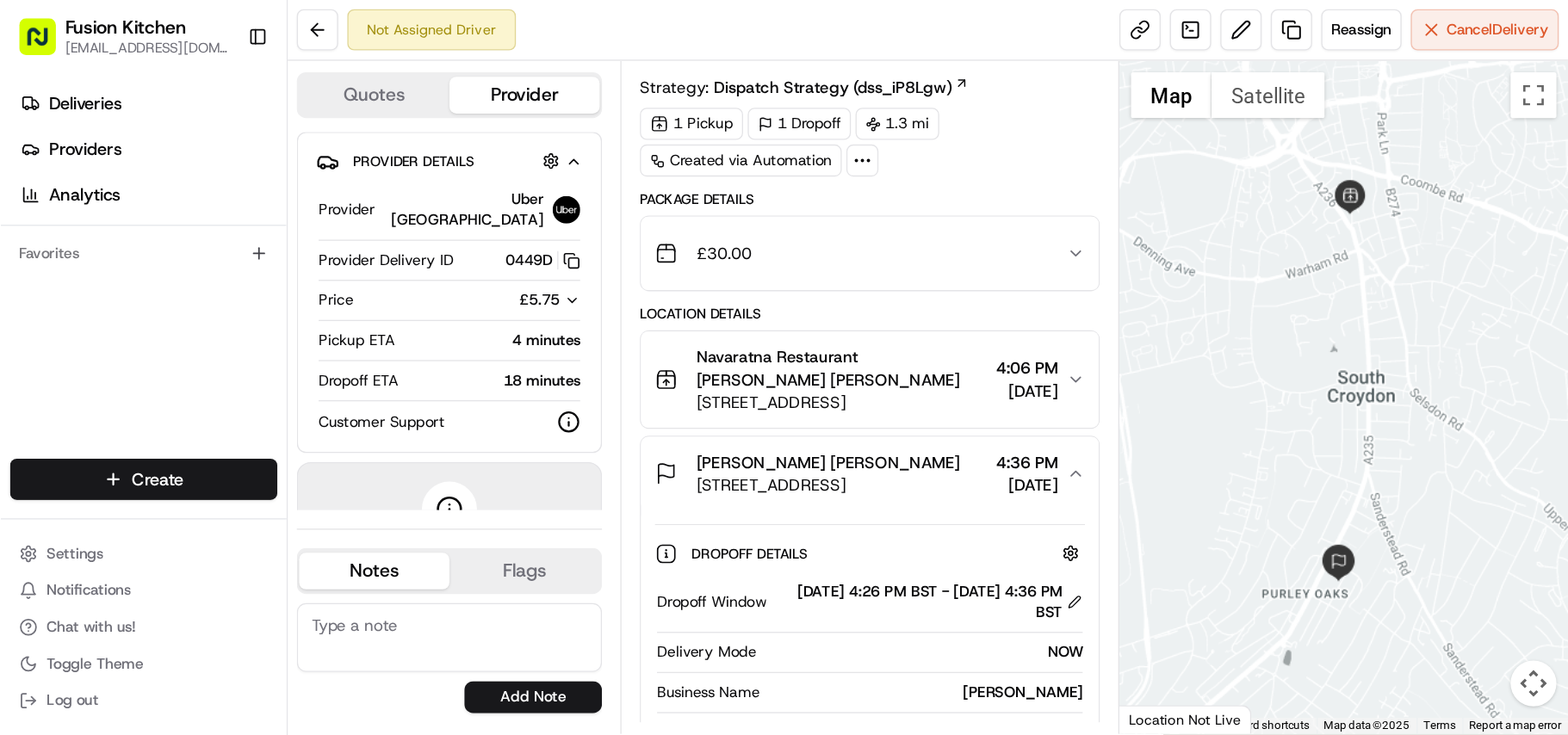 scroll, scrollTop: 241, scrollLeft: 0, axis: vertical 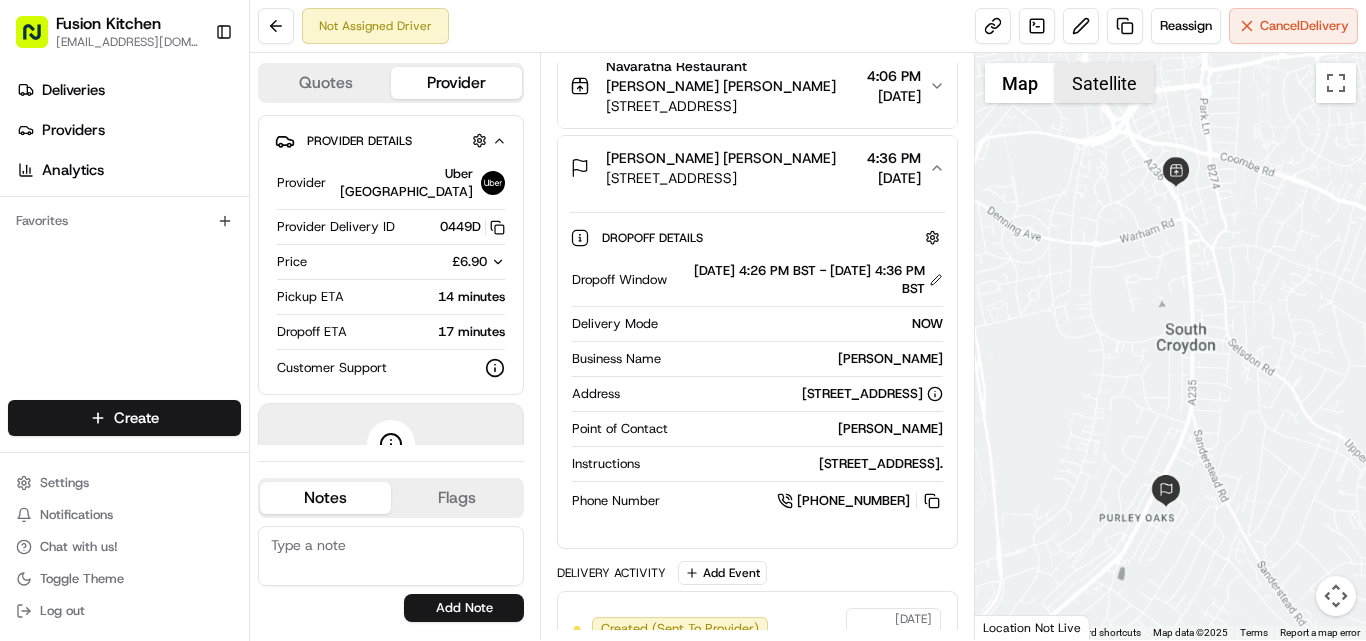 click on "Satellite" at bounding box center [1104, 83] 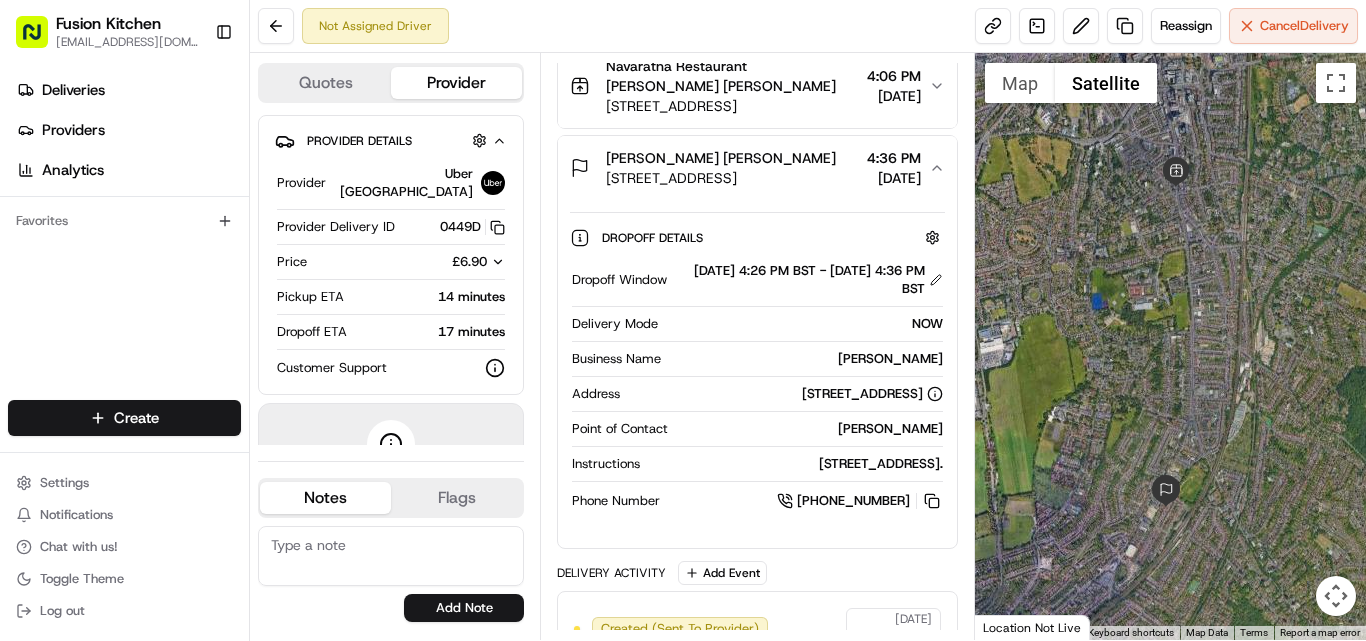 click at bounding box center (1170, 346) 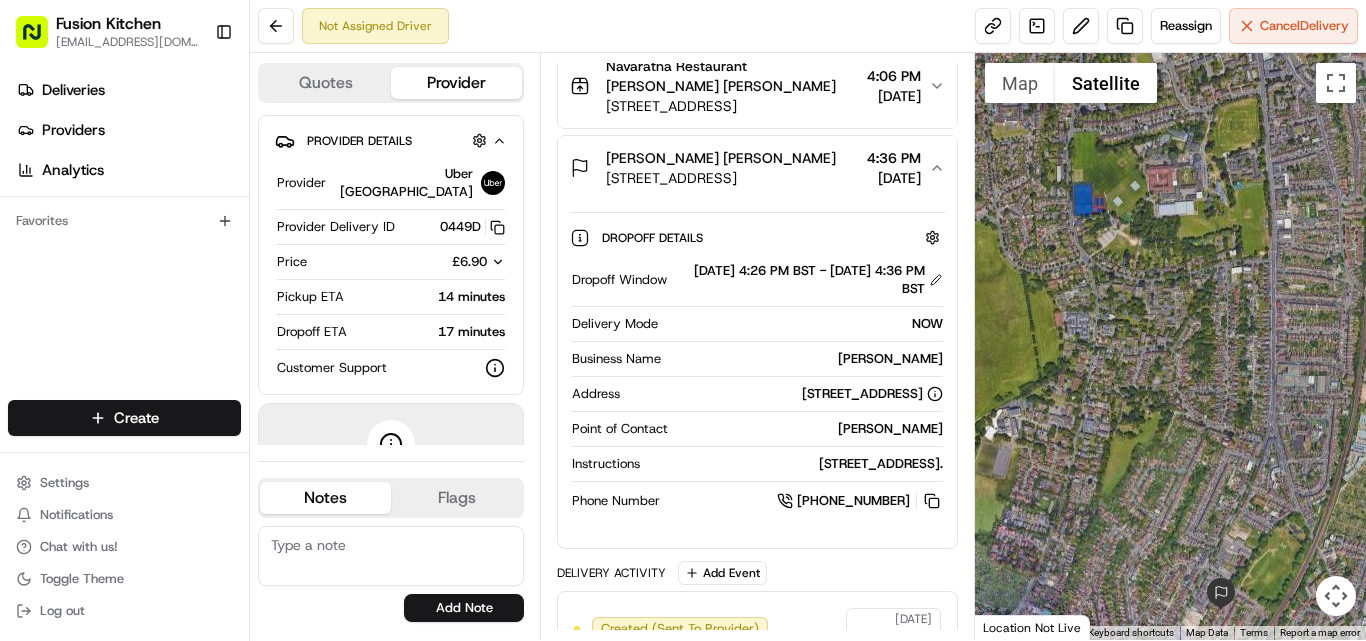 click at bounding box center [1170, 346] 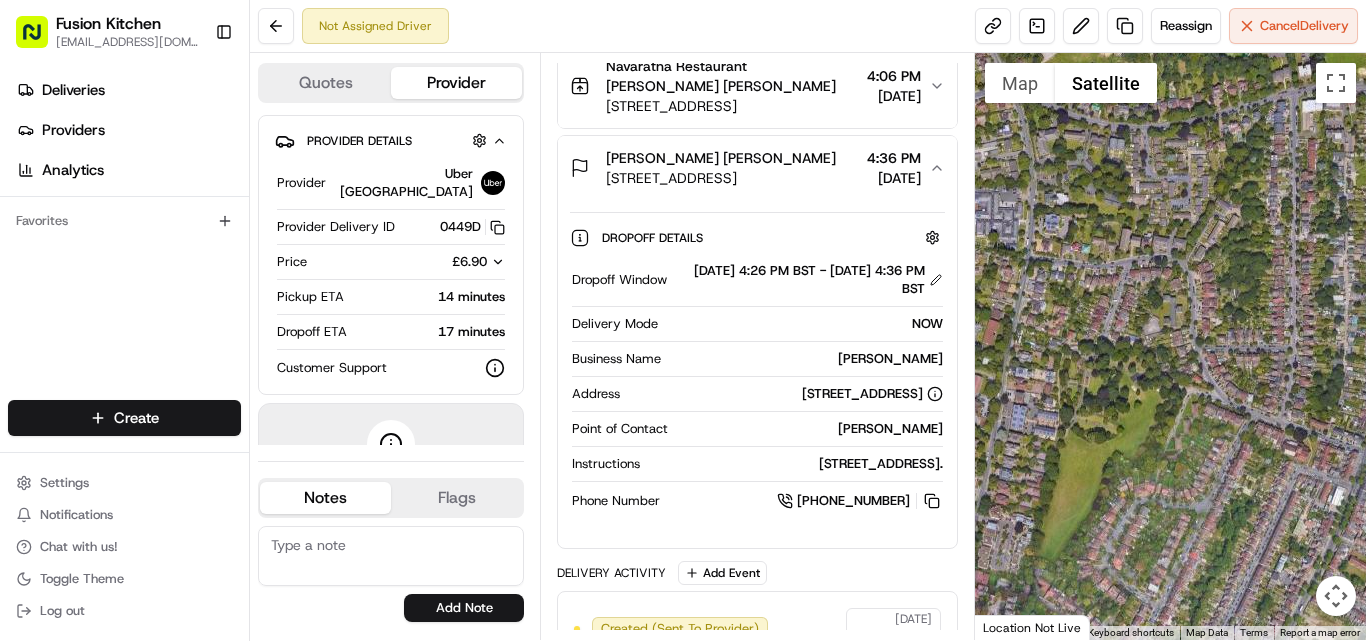 click at bounding box center [1170, 346] 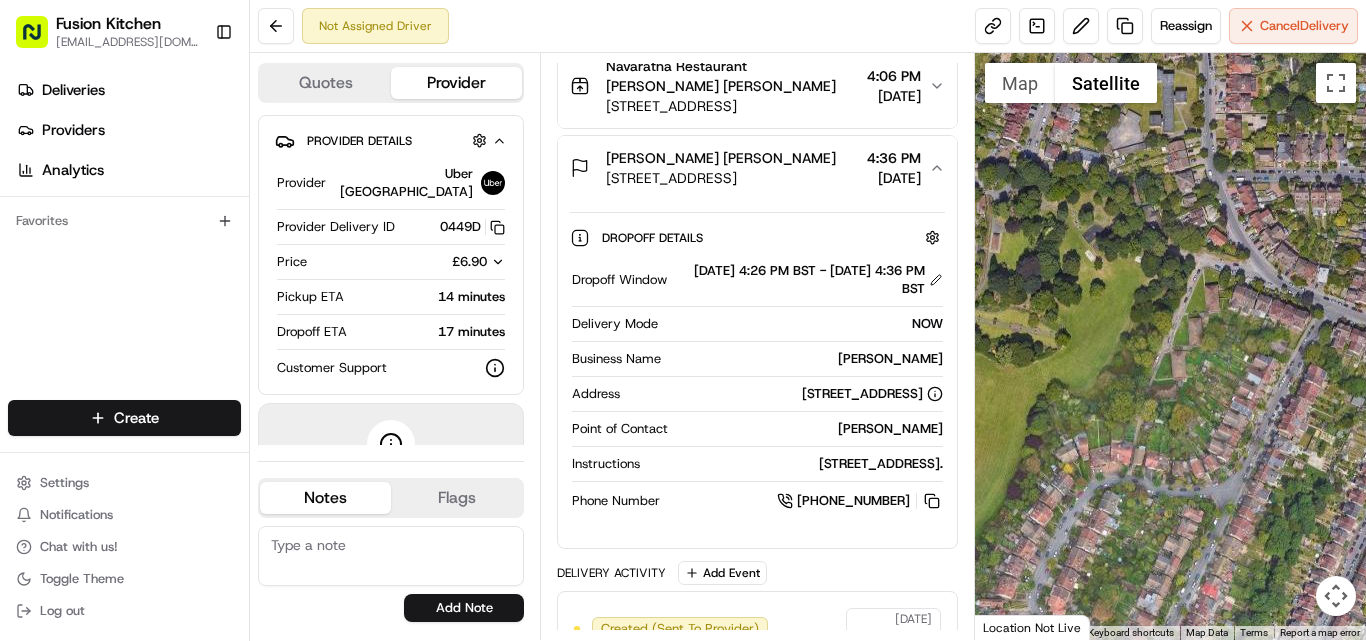 click at bounding box center [1170, 346] 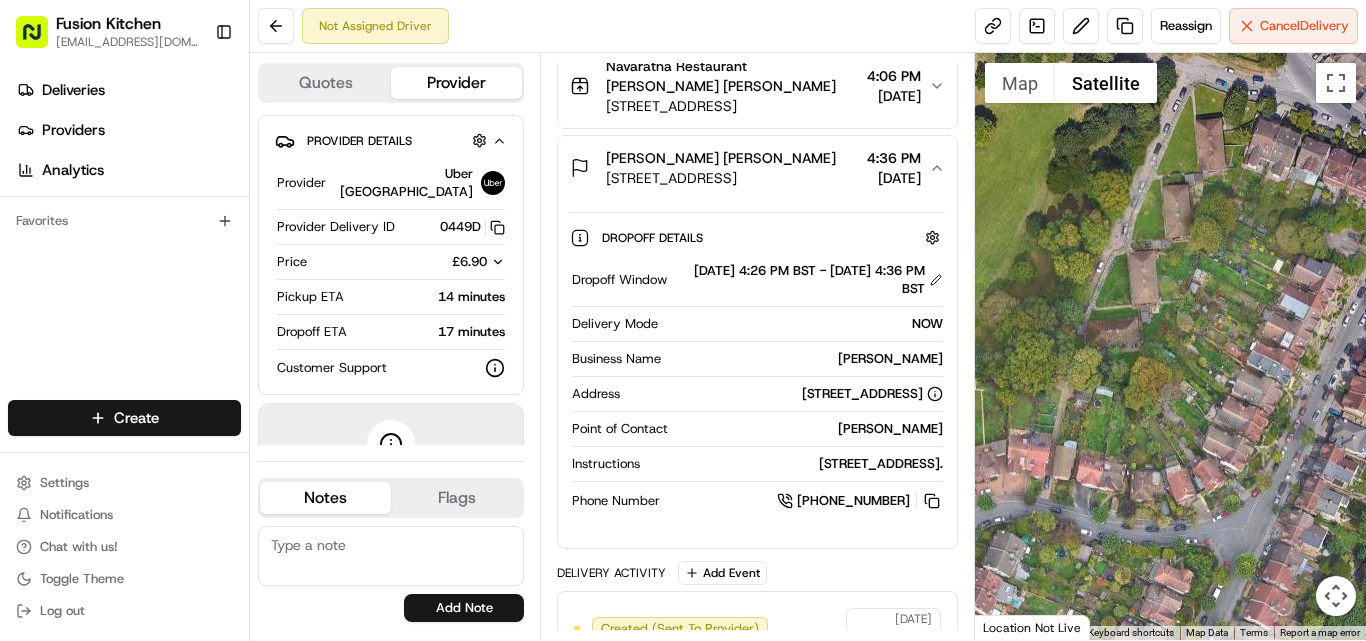 click at bounding box center (1170, 346) 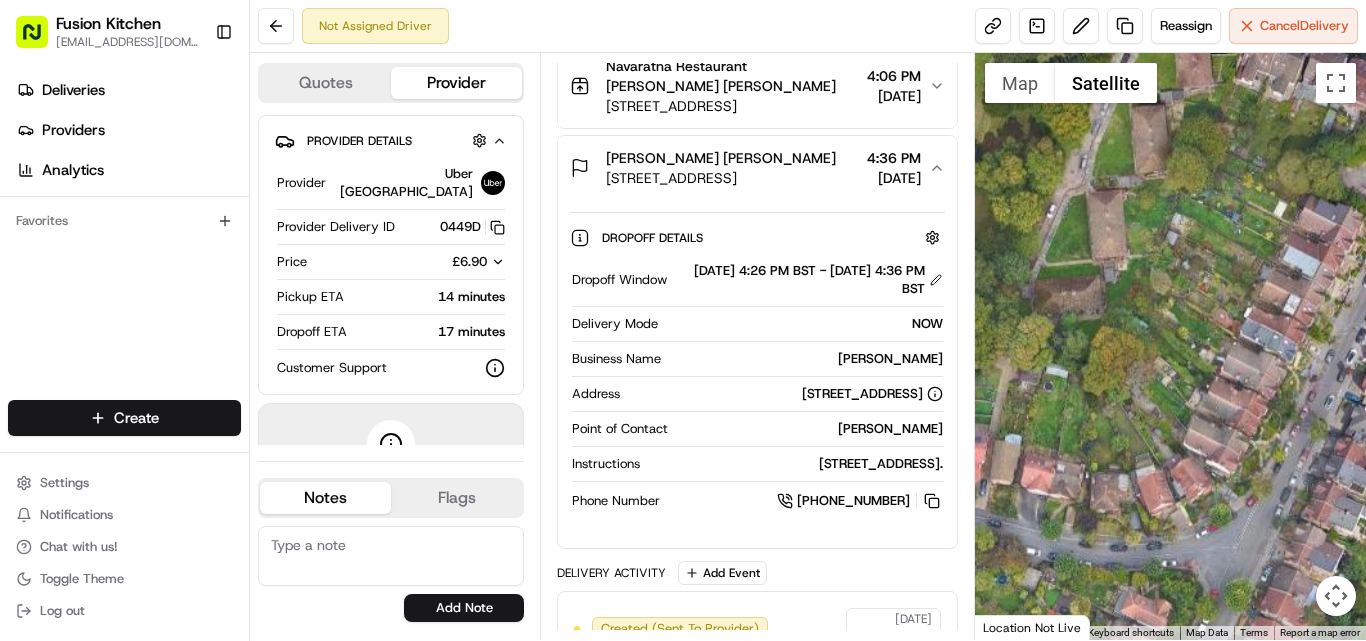 click at bounding box center (1170, 346) 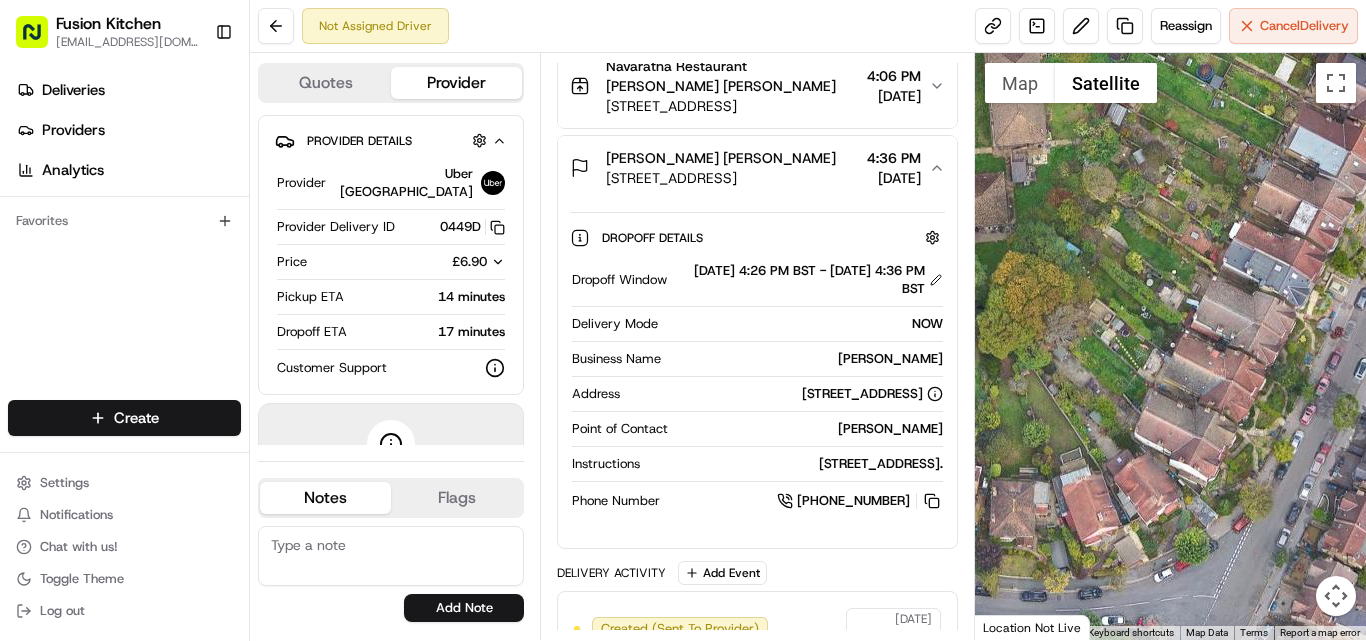 click at bounding box center (1170, 346) 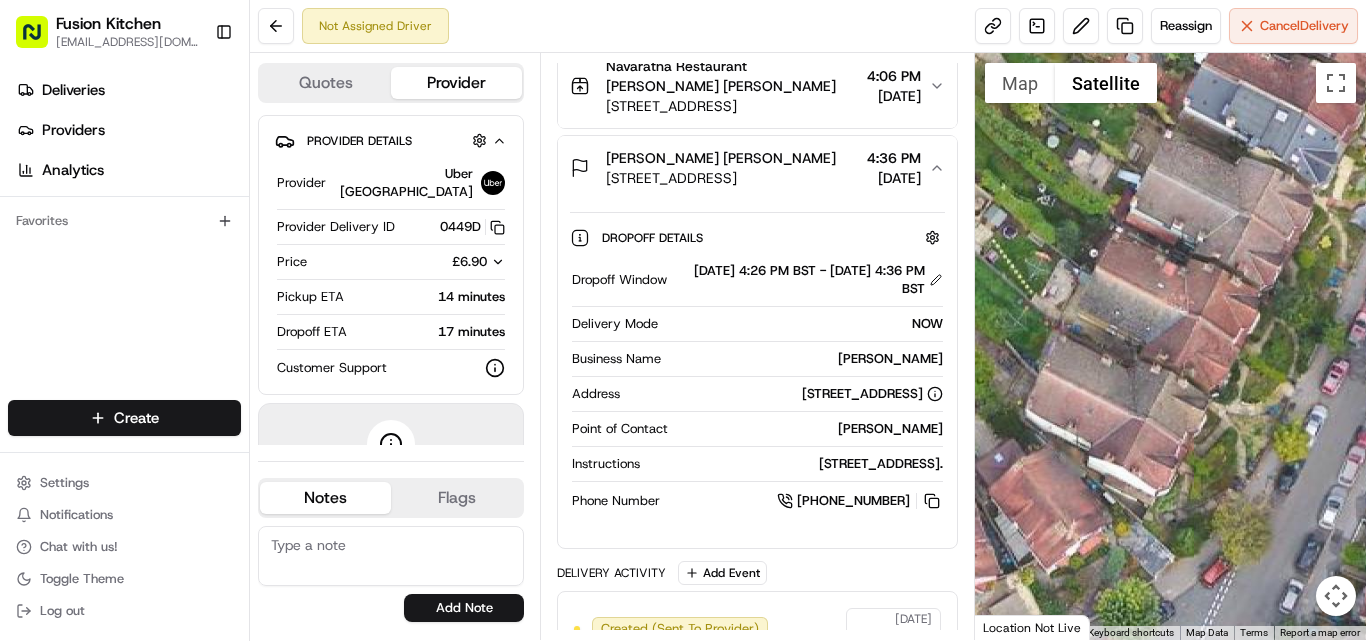click at bounding box center (1170, 346) 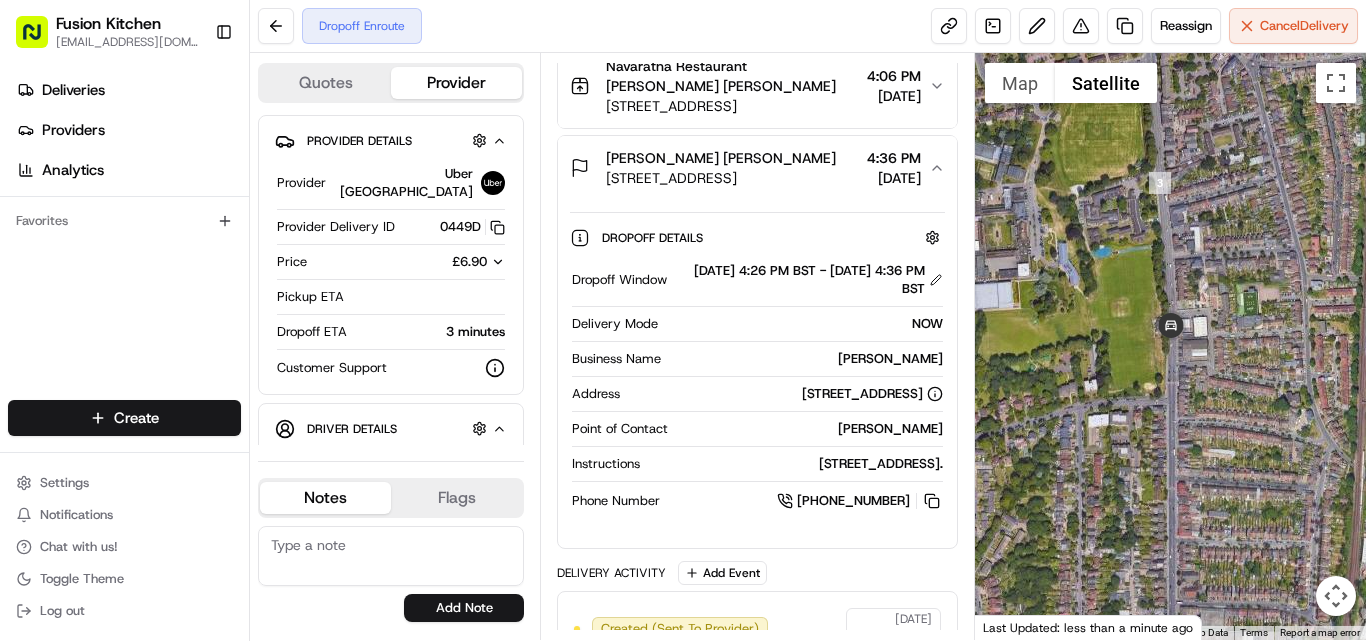 click at bounding box center [1170, 346] 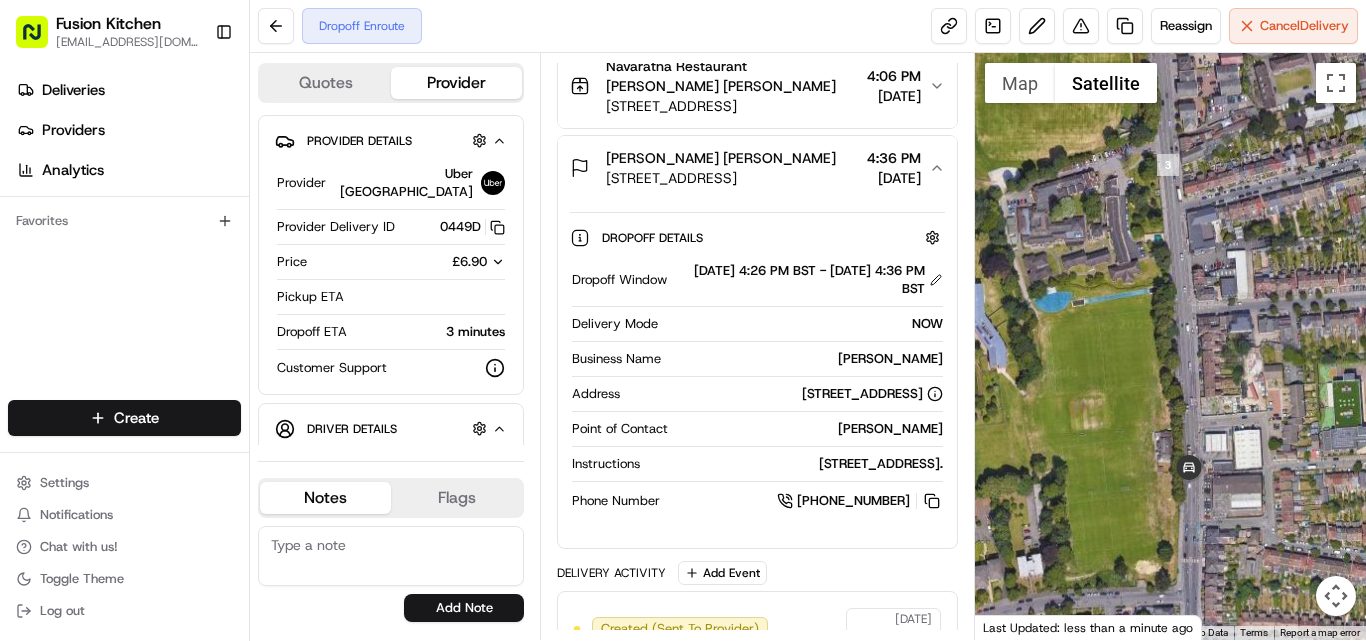 click at bounding box center [1170, 346] 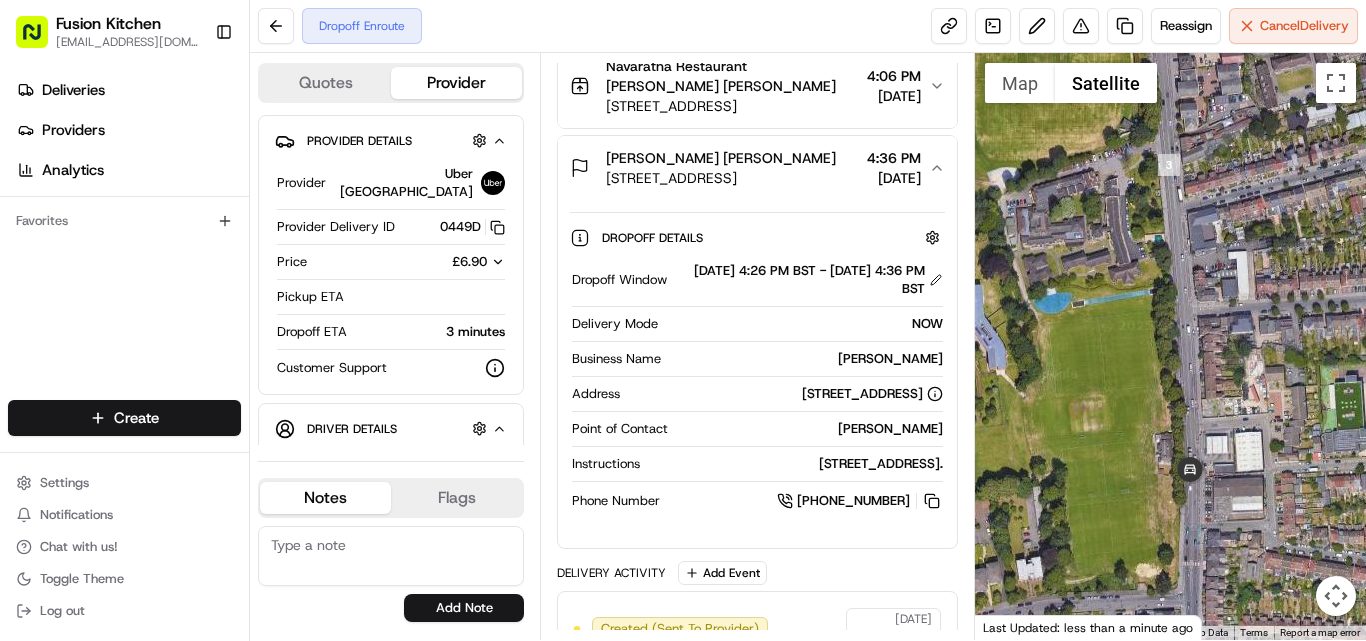 click at bounding box center [1170, 346] 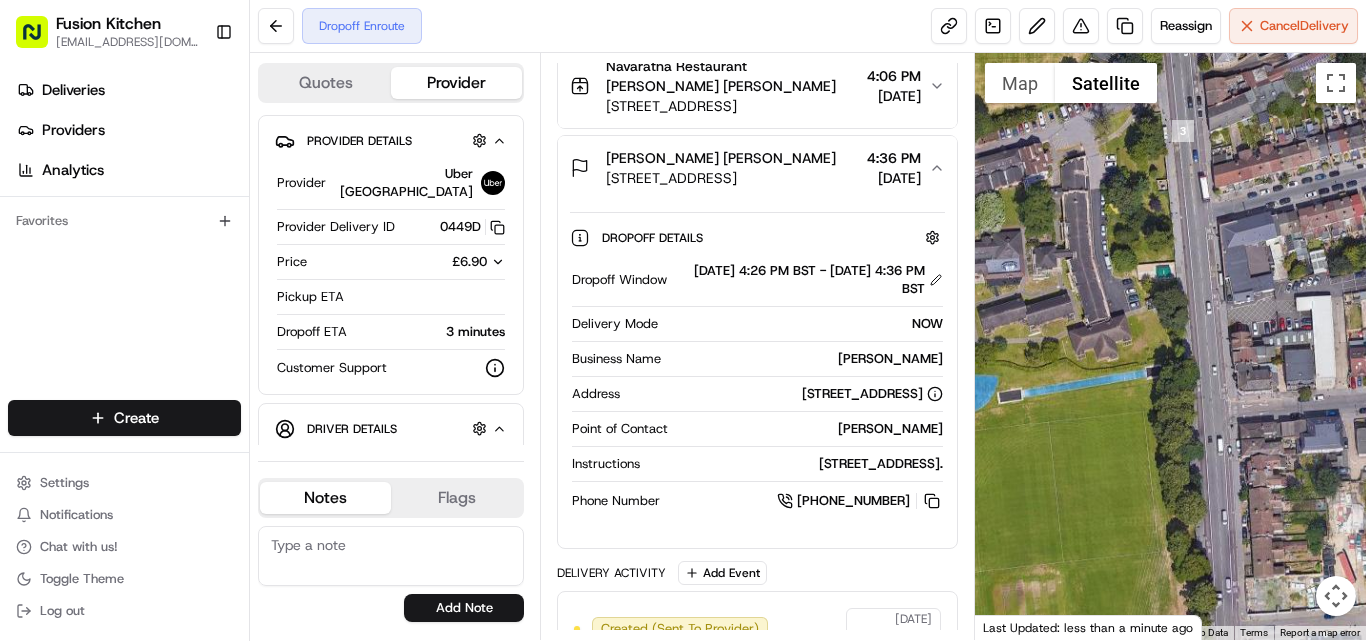 click at bounding box center [1170, 346] 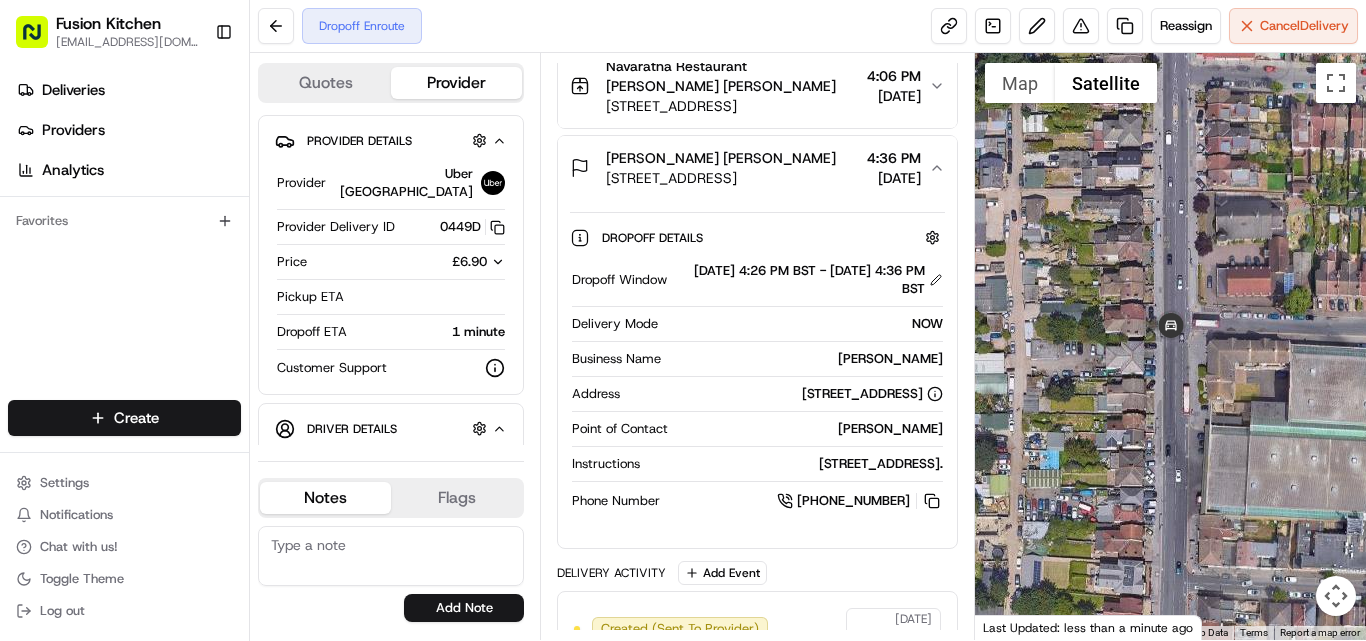 click at bounding box center (1170, 346) 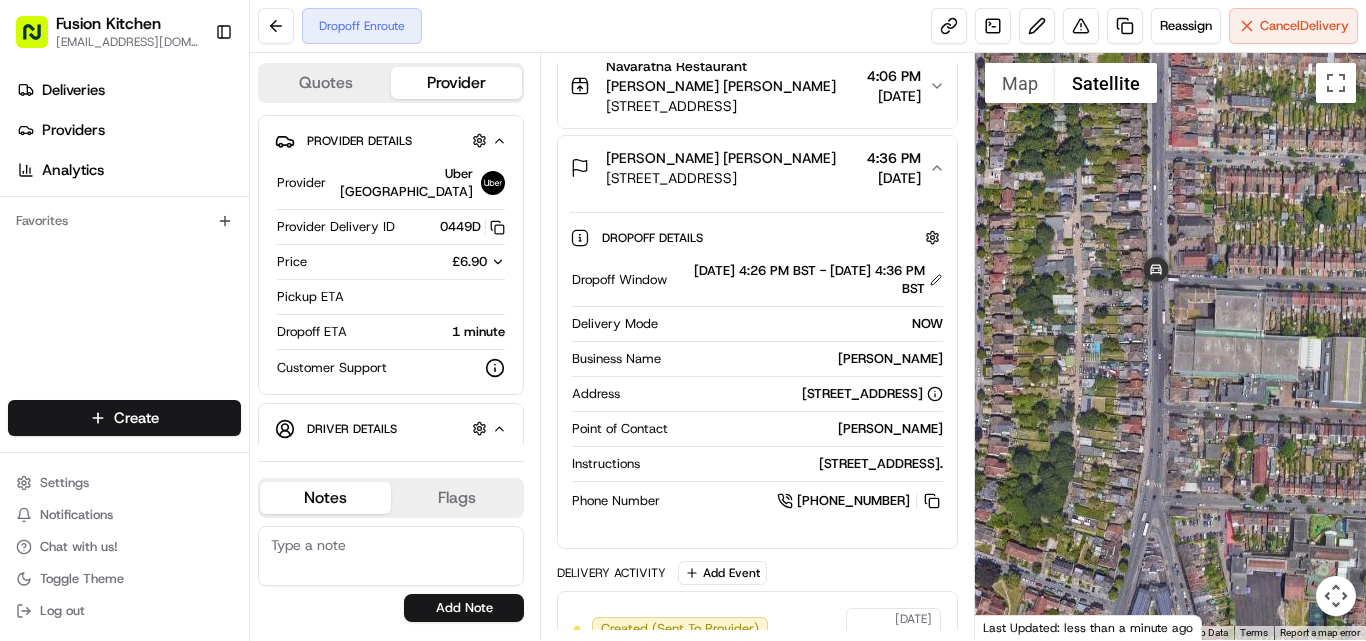 click at bounding box center [1170, 346] 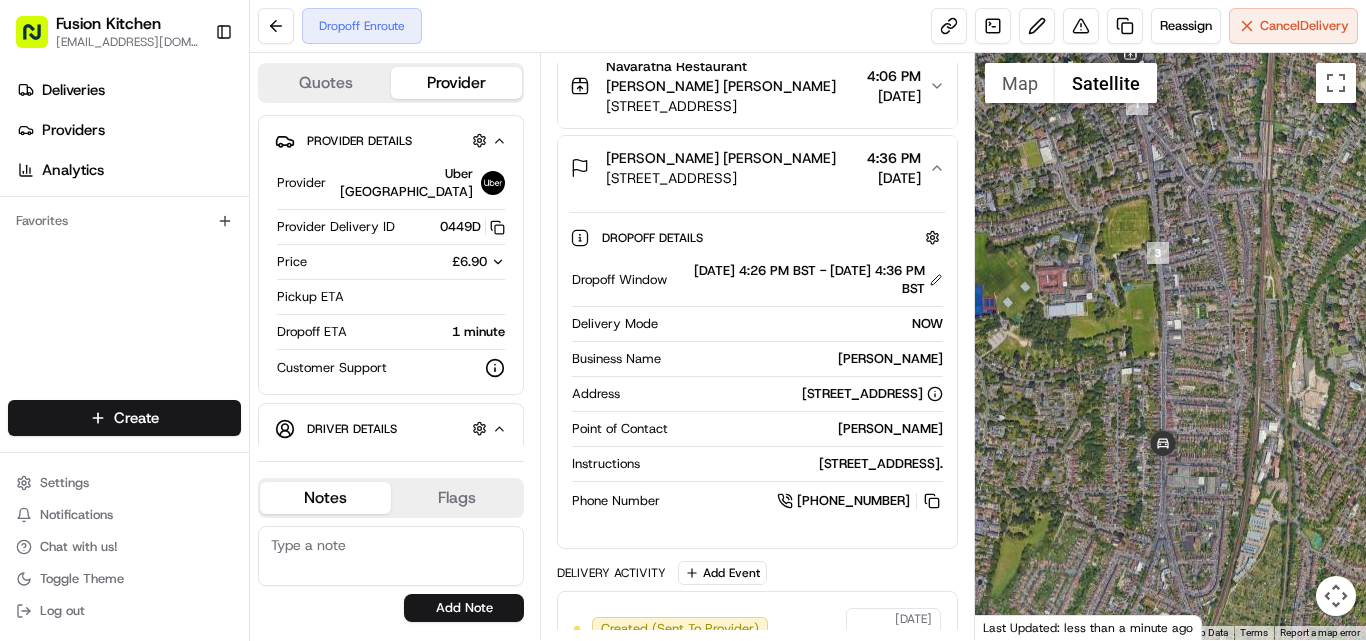 drag, startPoint x: 1172, startPoint y: 140, endPoint x: 1263, endPoint y: 377, distance: 253.87004 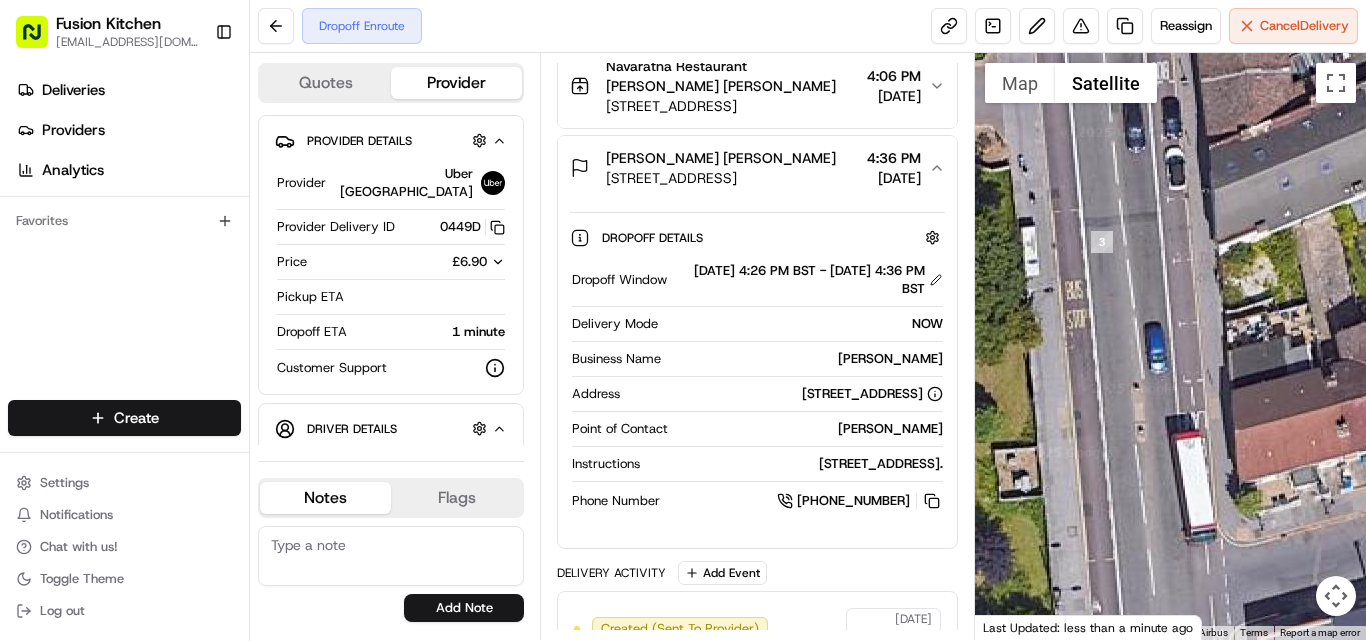 drag, startPoint x: 1106, startPoint y: 152, endPoint x: 1084, endPoint y: 408, distance: 256.94357 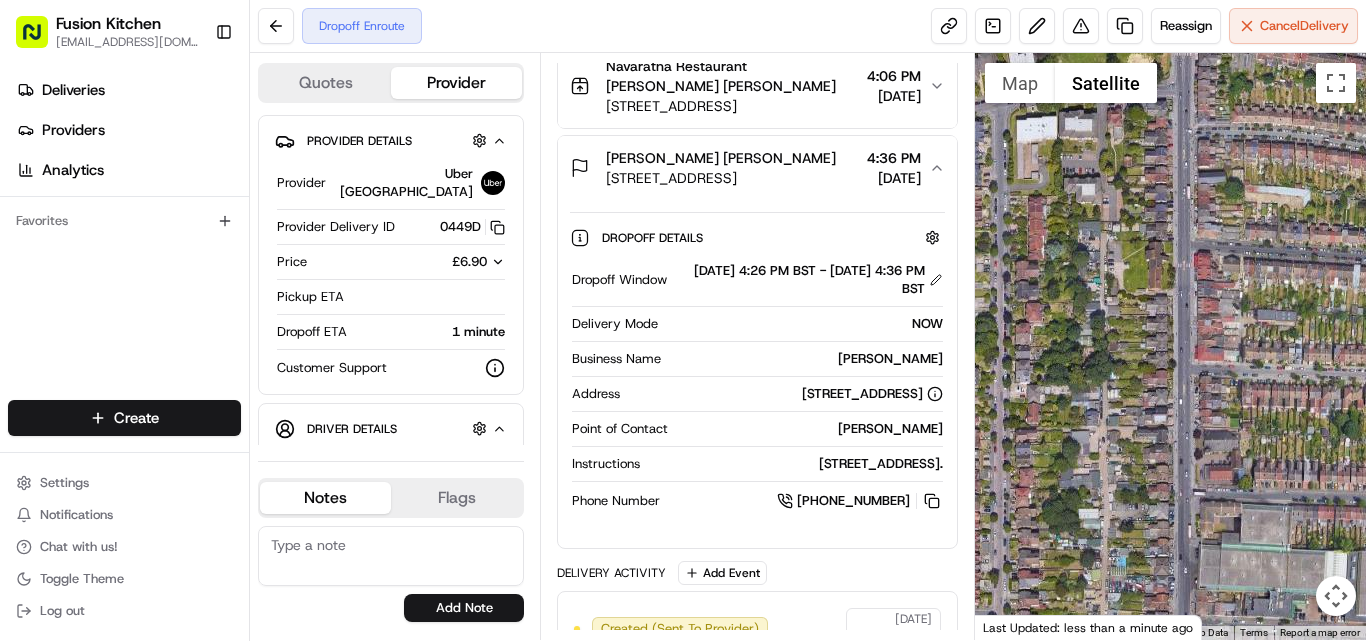 drag, startPoint x: 1239, startPoint y: 228, endPoint x: 1084, endPoint y: 680, distance: 477.83783 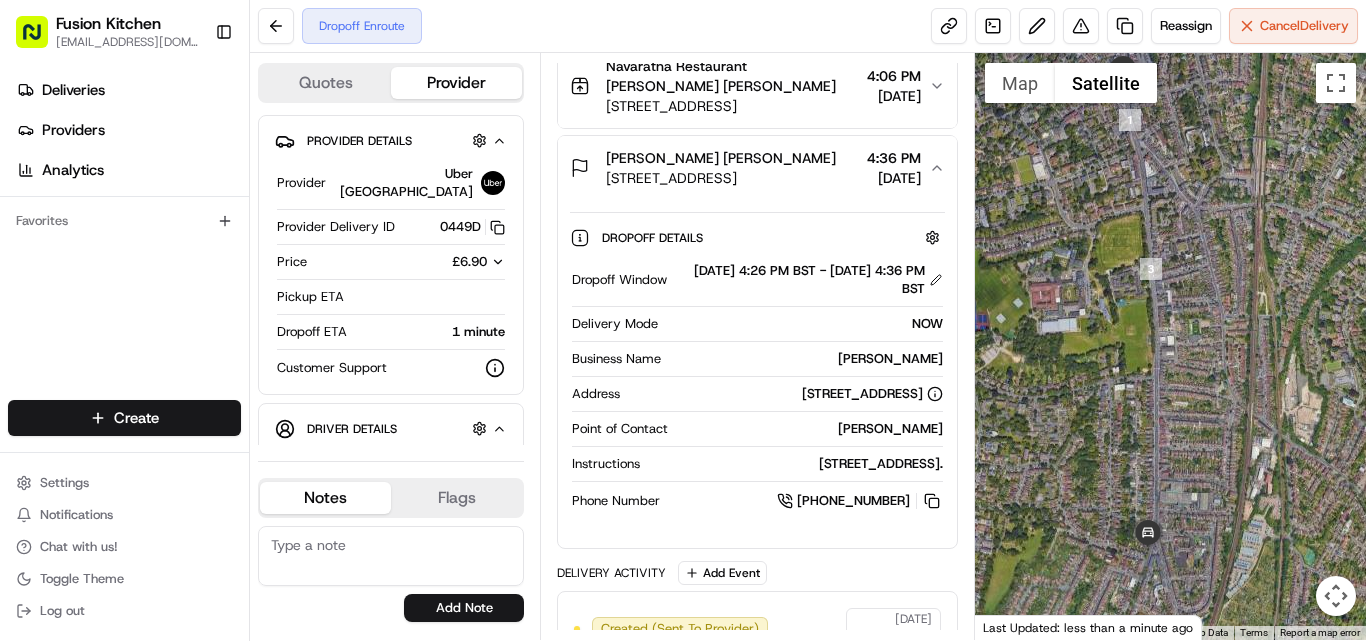 click at bounding box center [1170, 346] 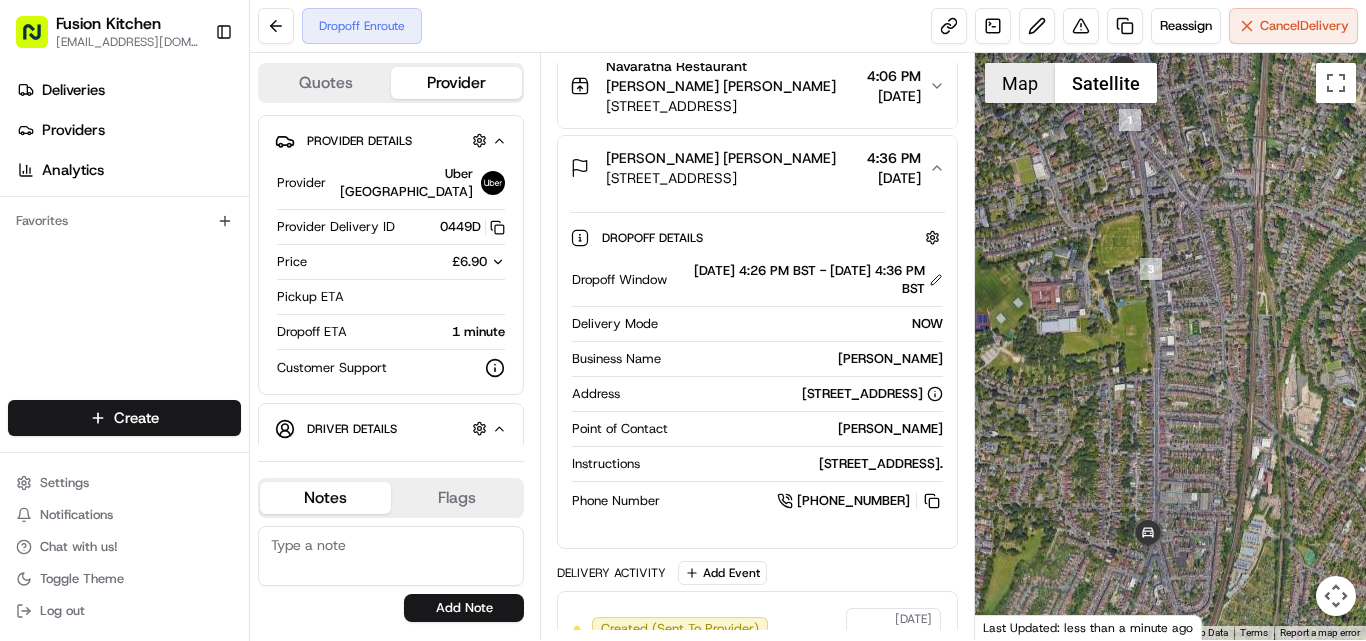 click on "Map" at bounding box center [1020, 83] 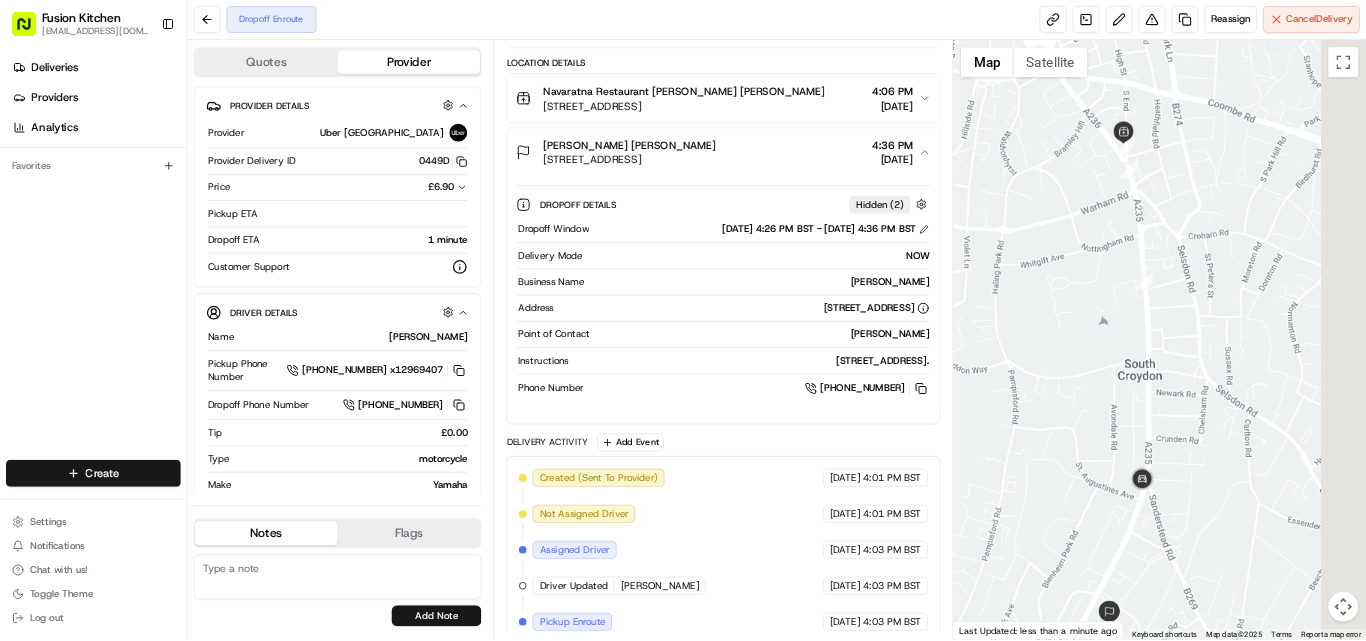 scroll, scrollTop: 0, scrollLeft: 0, axis: both 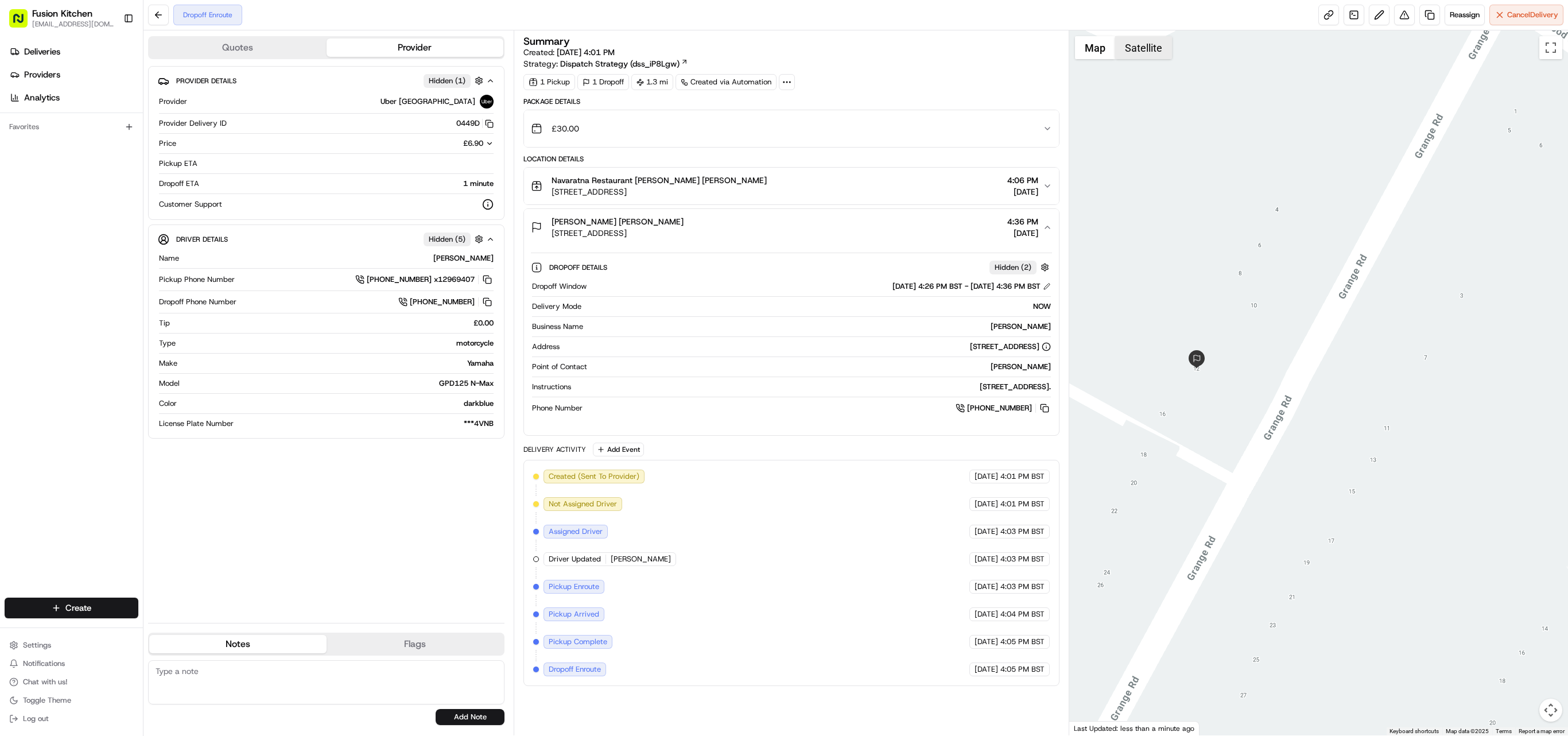 click on "Satellite" at bounding box center (1143, 48) 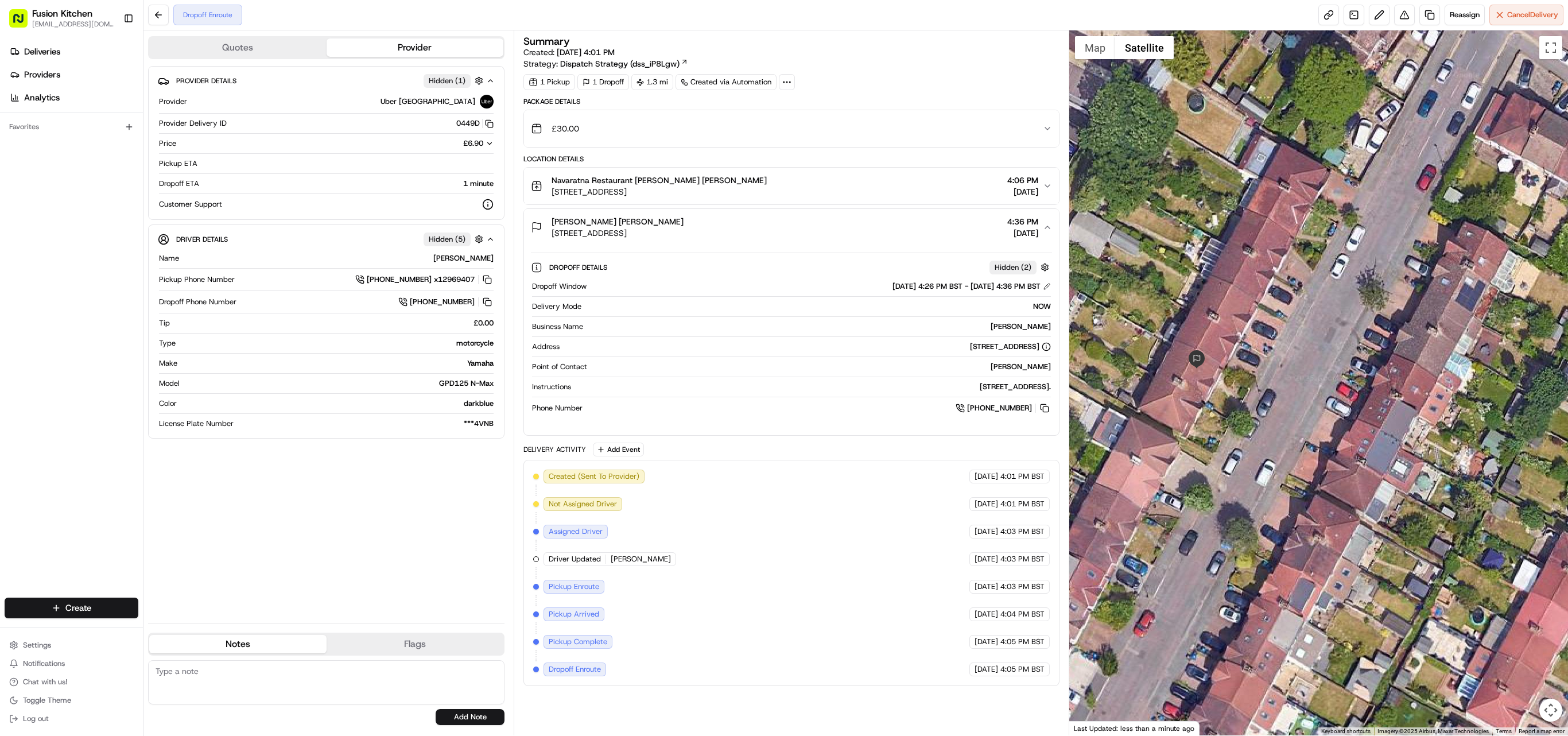 type 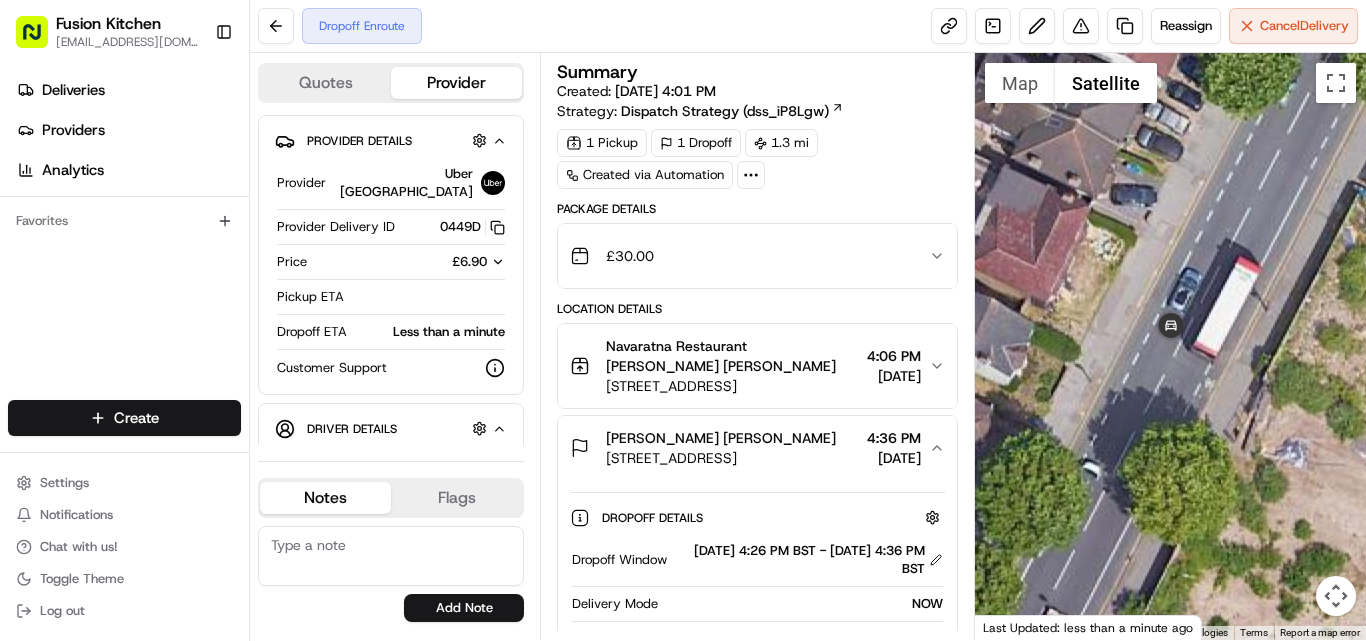 scroll, scrollTop: 0, scrollLeft: 0, axis: both 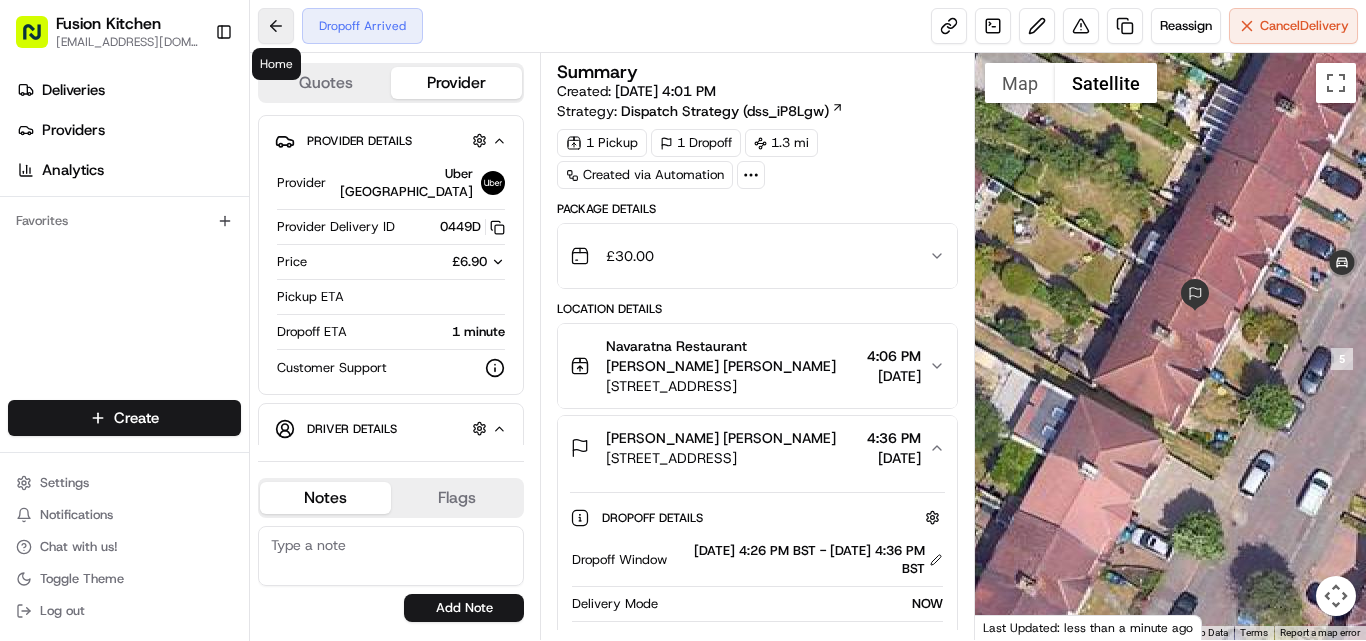 click at bounding box center [276, 26] 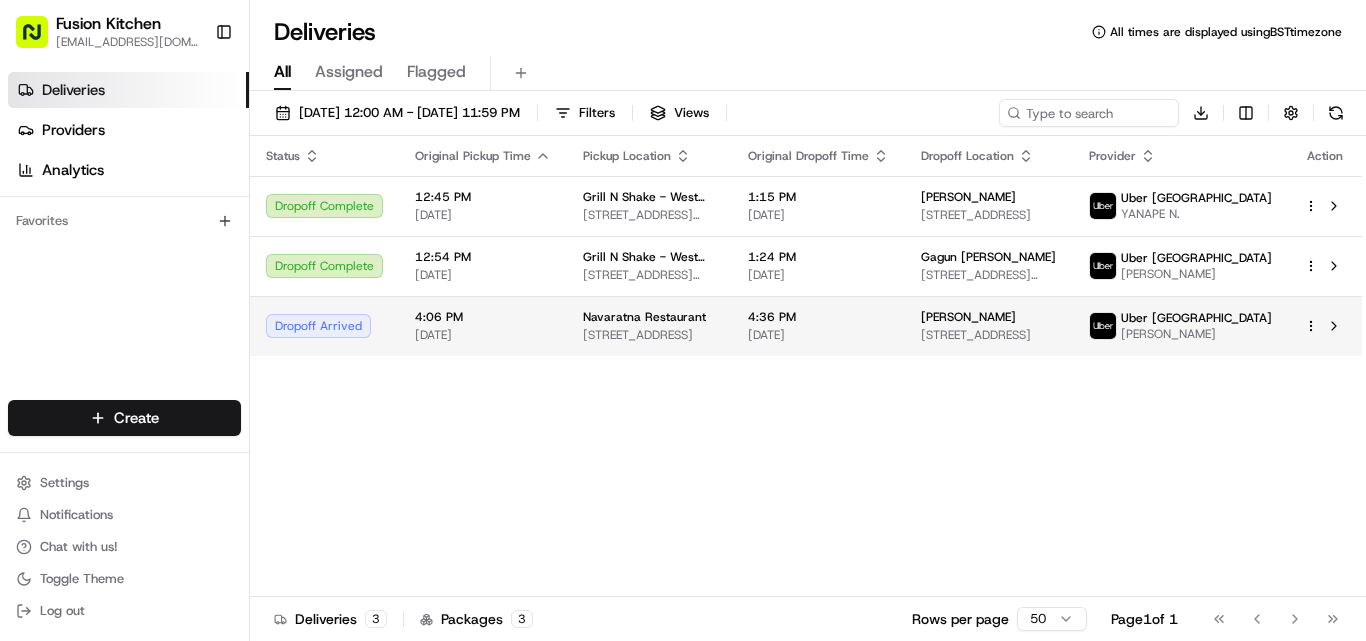 click on "Dropoff Arrived" at bounding box center [324, 326] 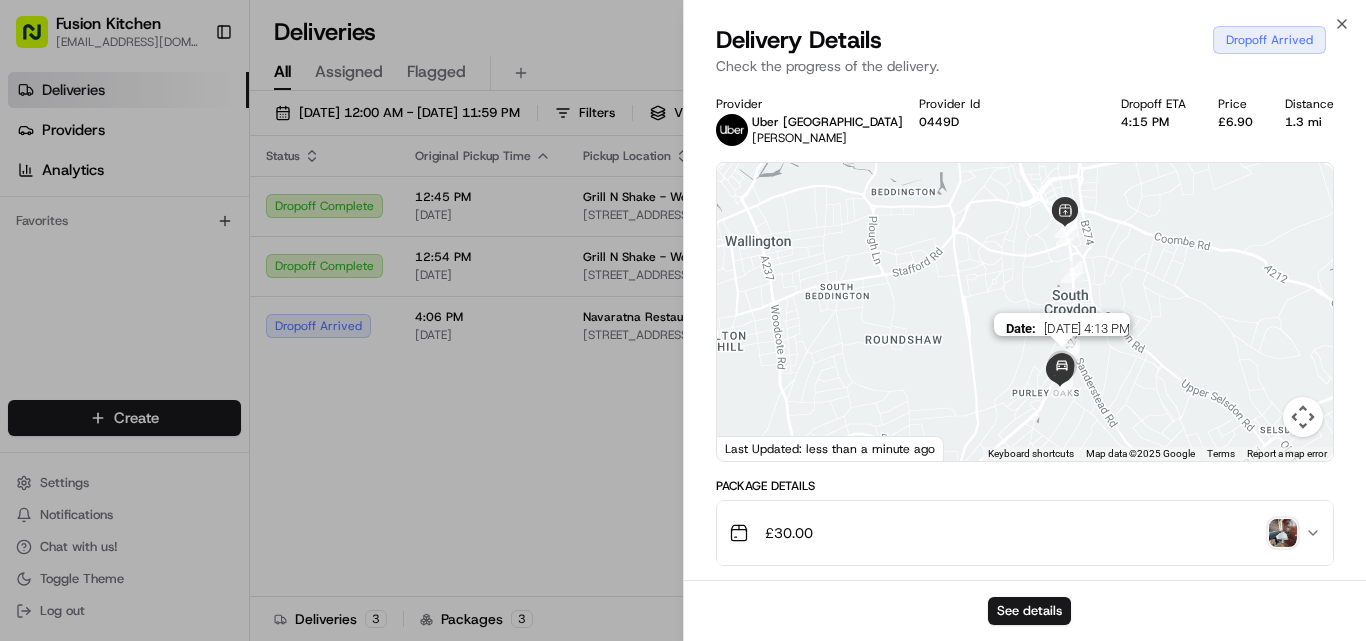 drag, startPoint x: 1025, startPoint y: 421, endPoint x: 1063, endPoint y: 389, distance: 49.67897 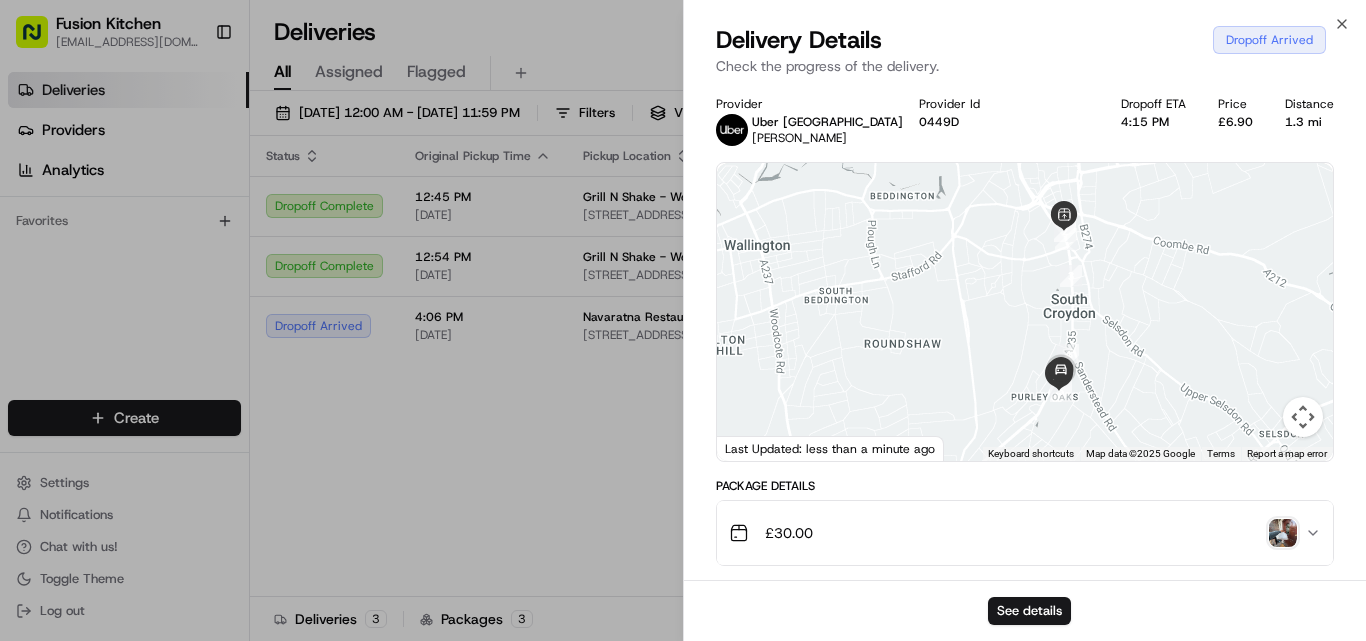 click at bounding box center [1283, 533] 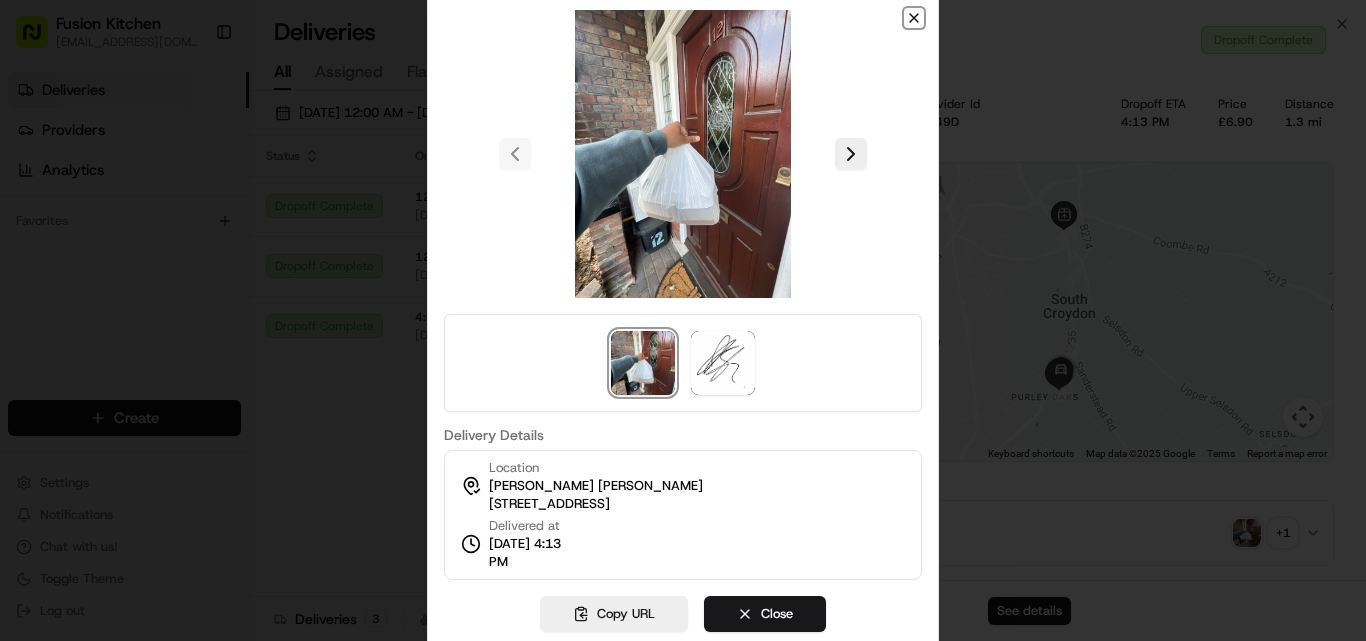 click 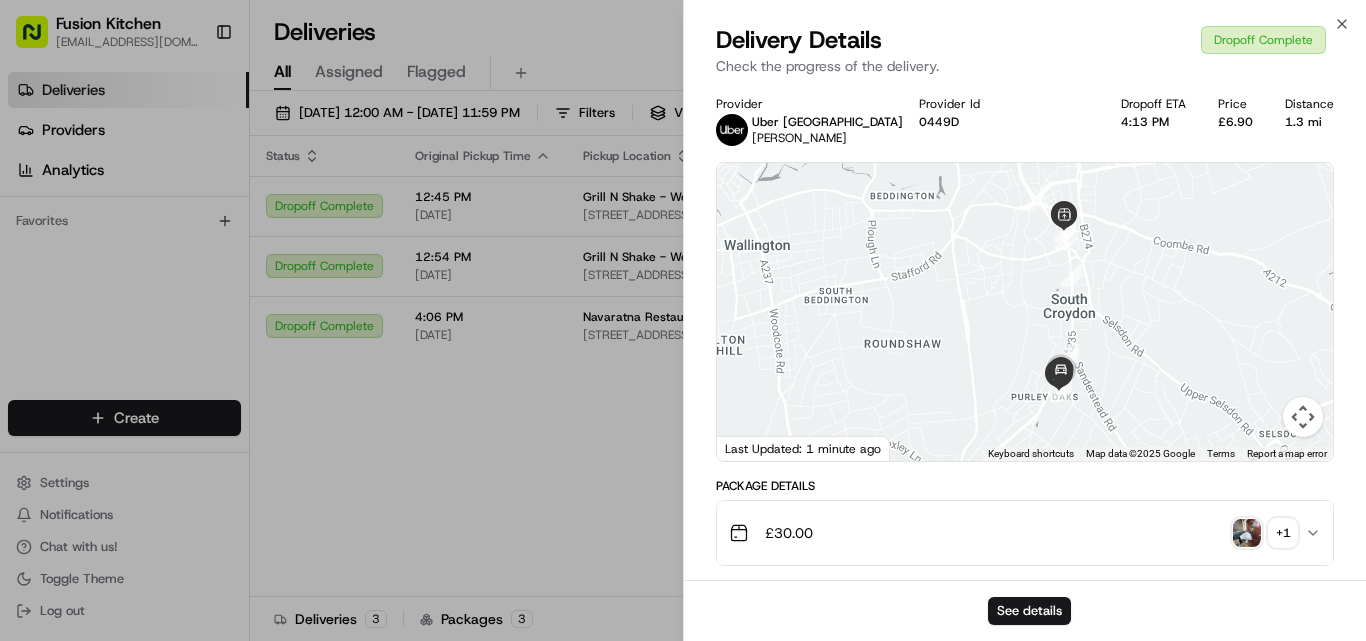 click at bounding box center (1247, 533) 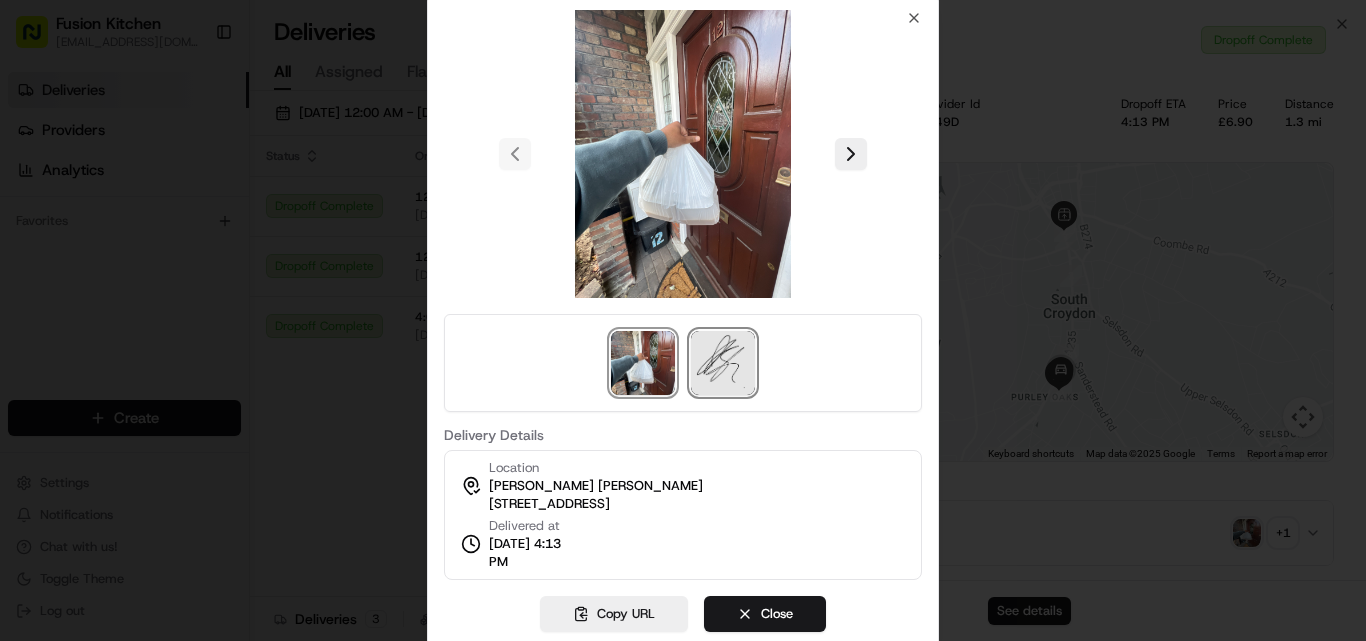 click at bounding box center (723, 363) 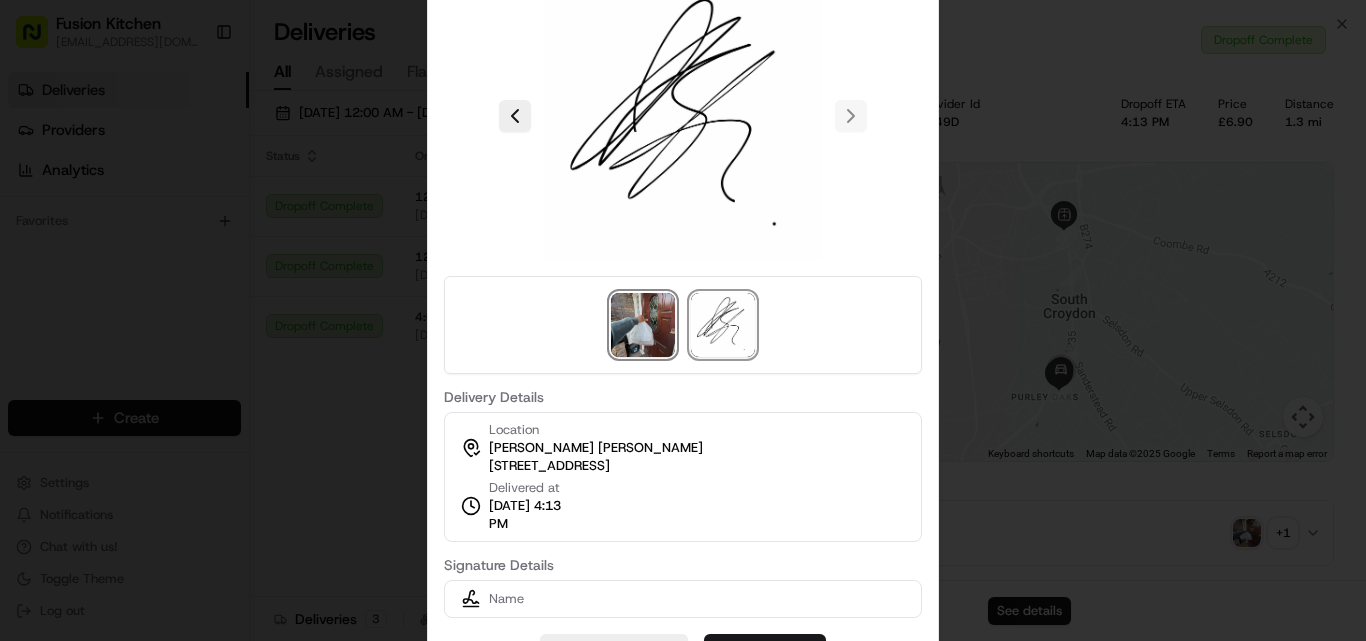 click at bounding box center [643, 325] 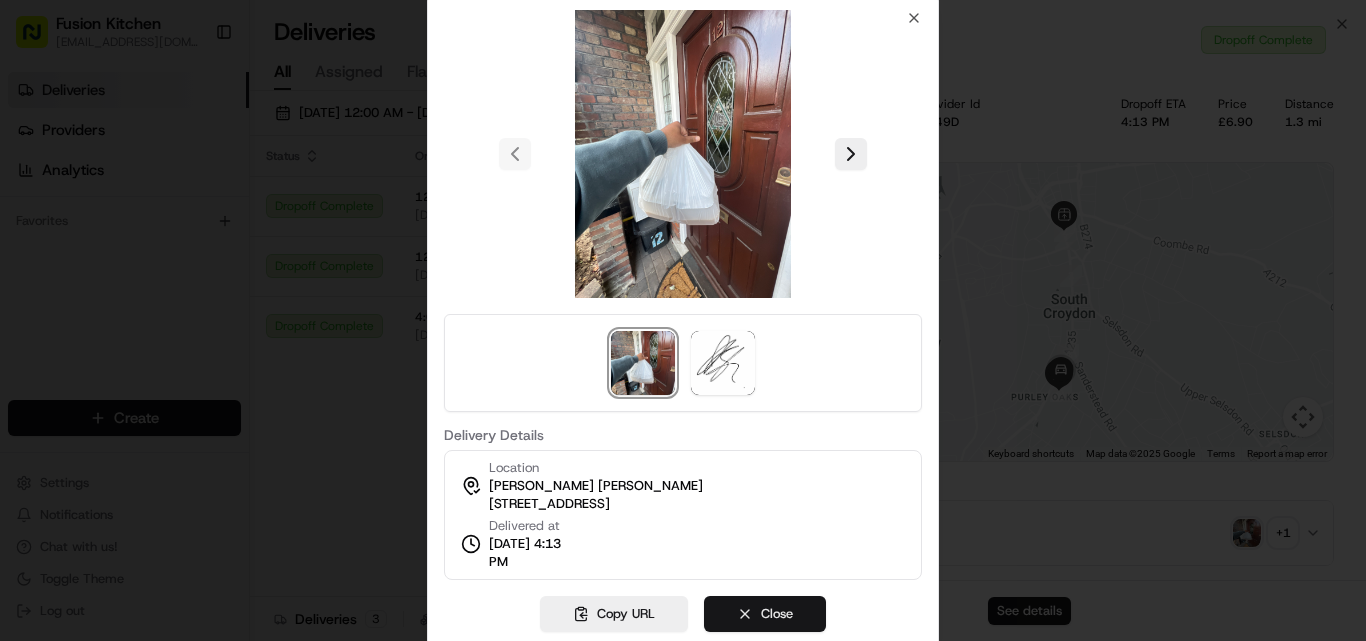 click on "Close" at bounding box center [765, 614] 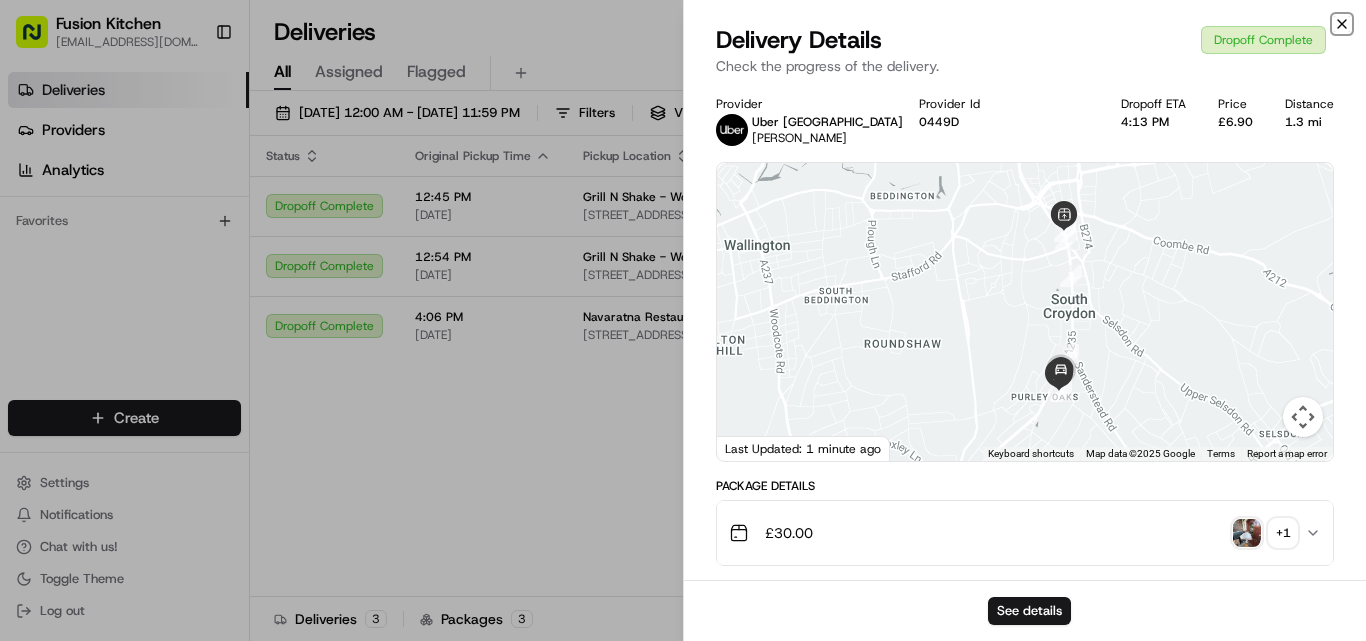click 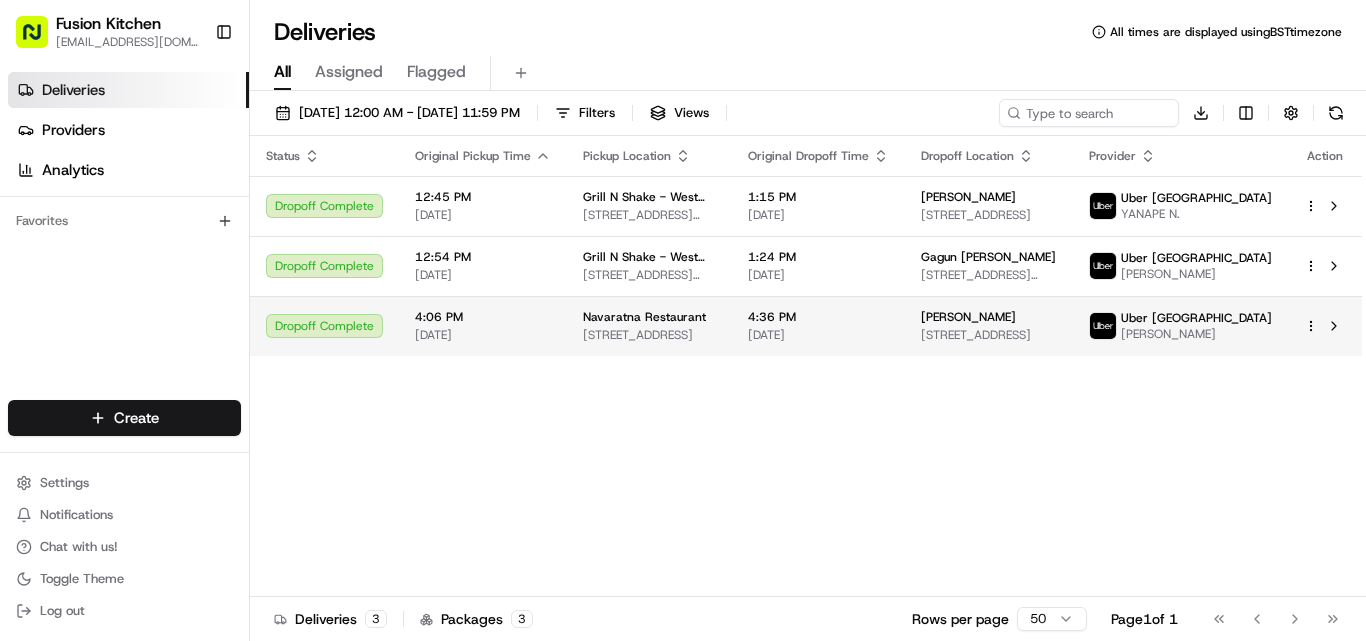 click on "4:06 PM [DATE]" at bounding box center (483, 326) 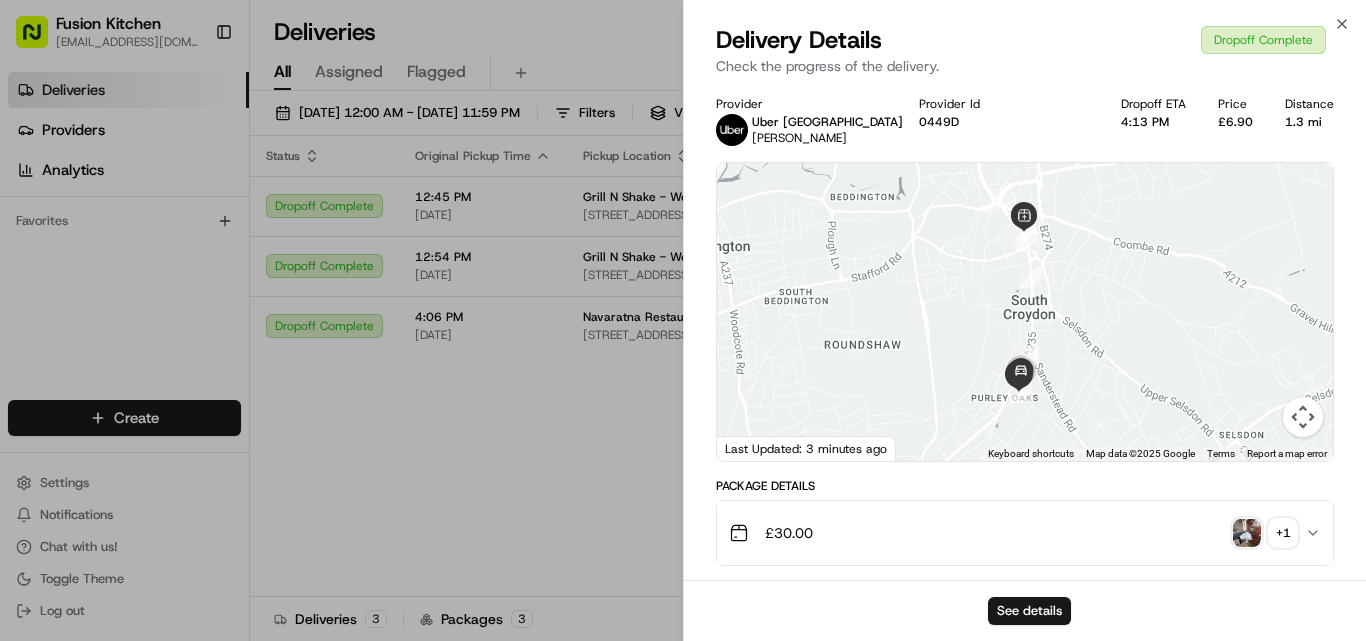 click at bounding box center (1247, 533) 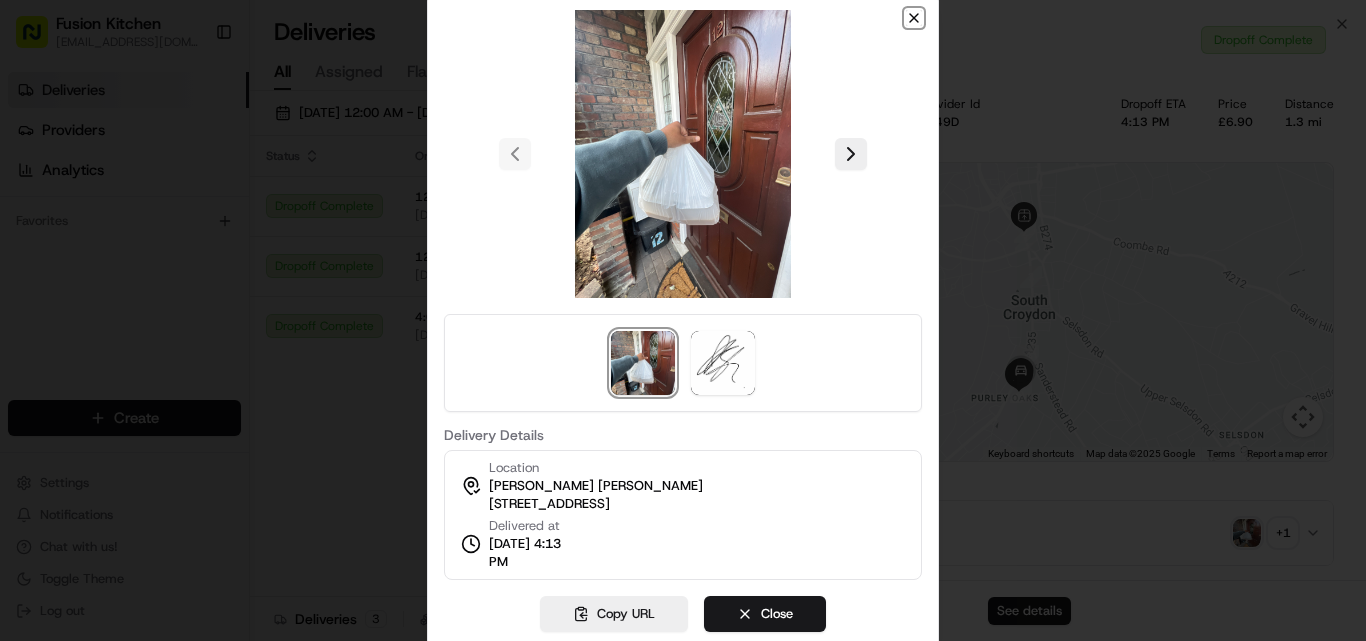 click 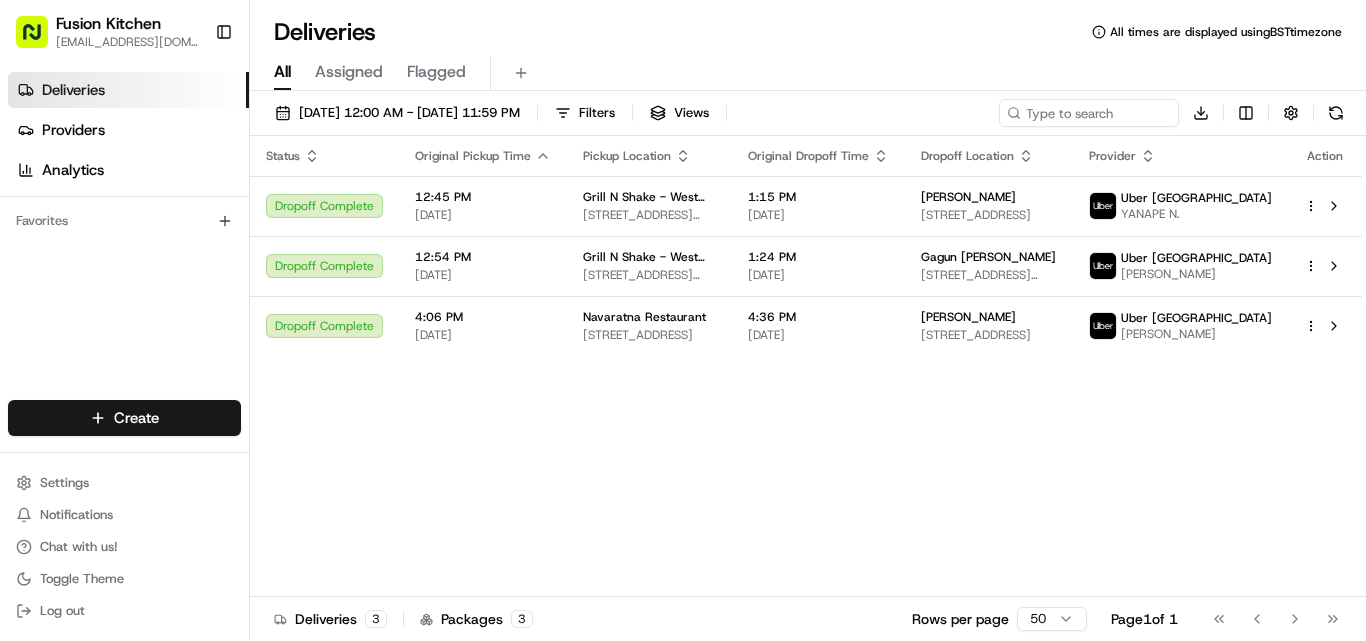 click on "12:54 PM [DATE]" at bounding box center [483, 266] 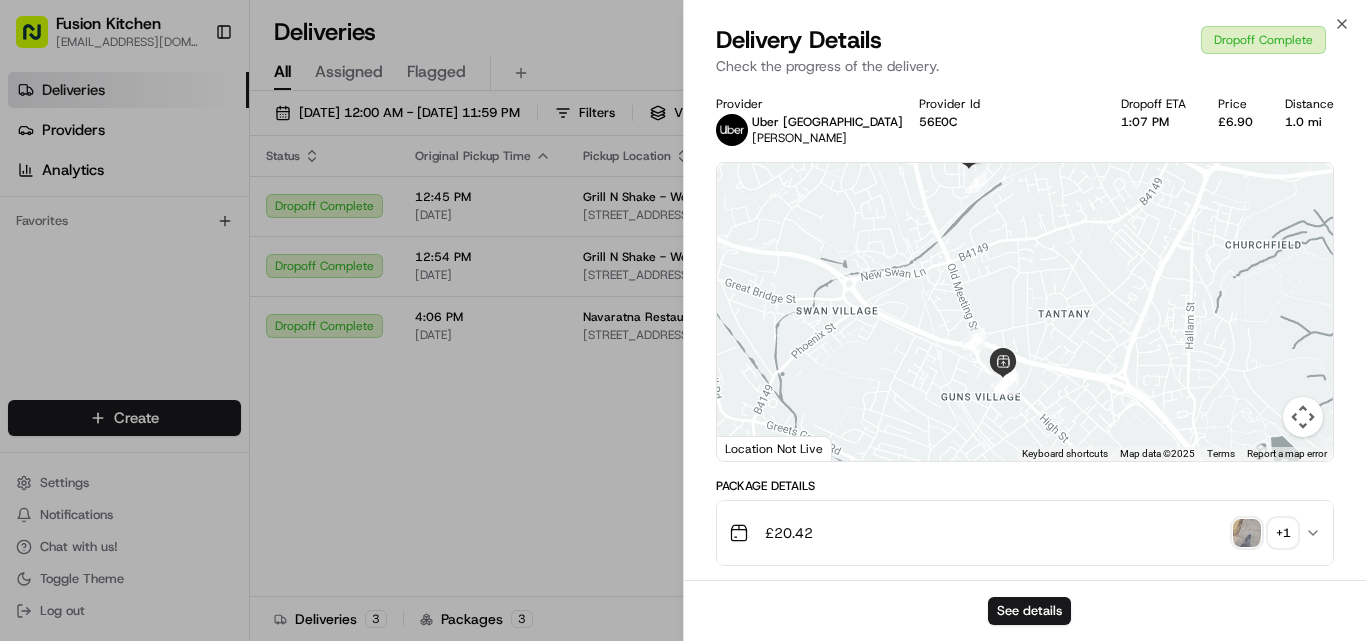 click at bounding box center (1247, 533) 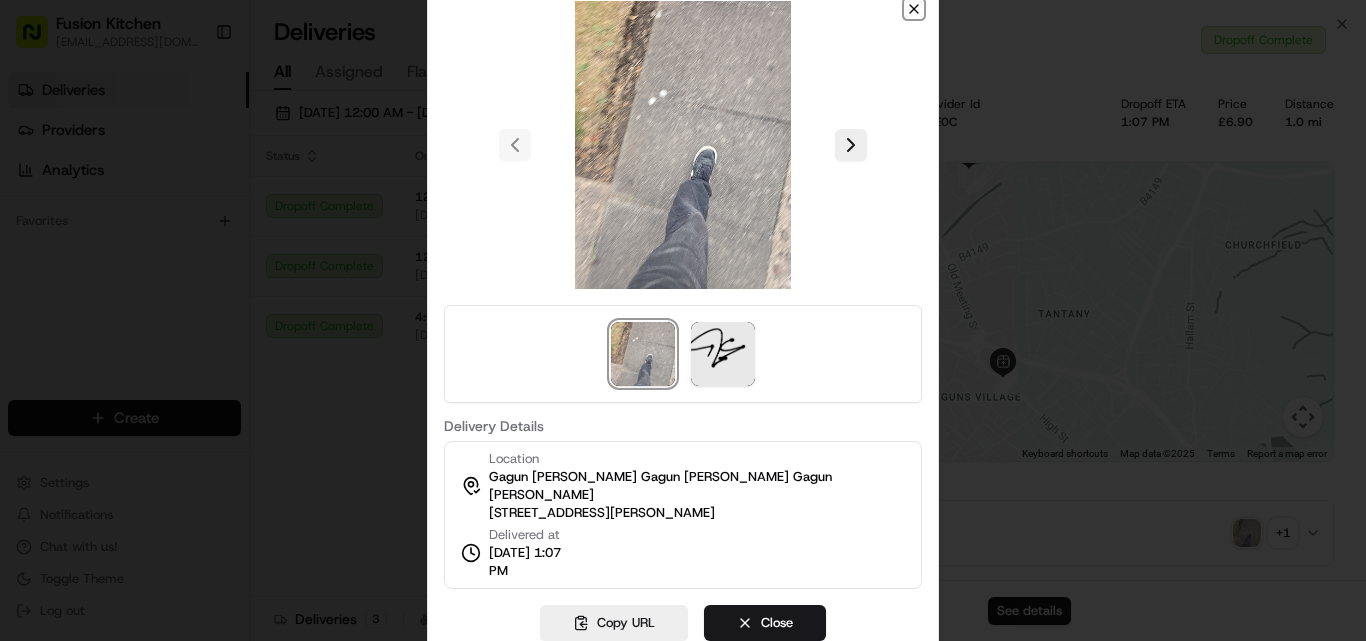 click 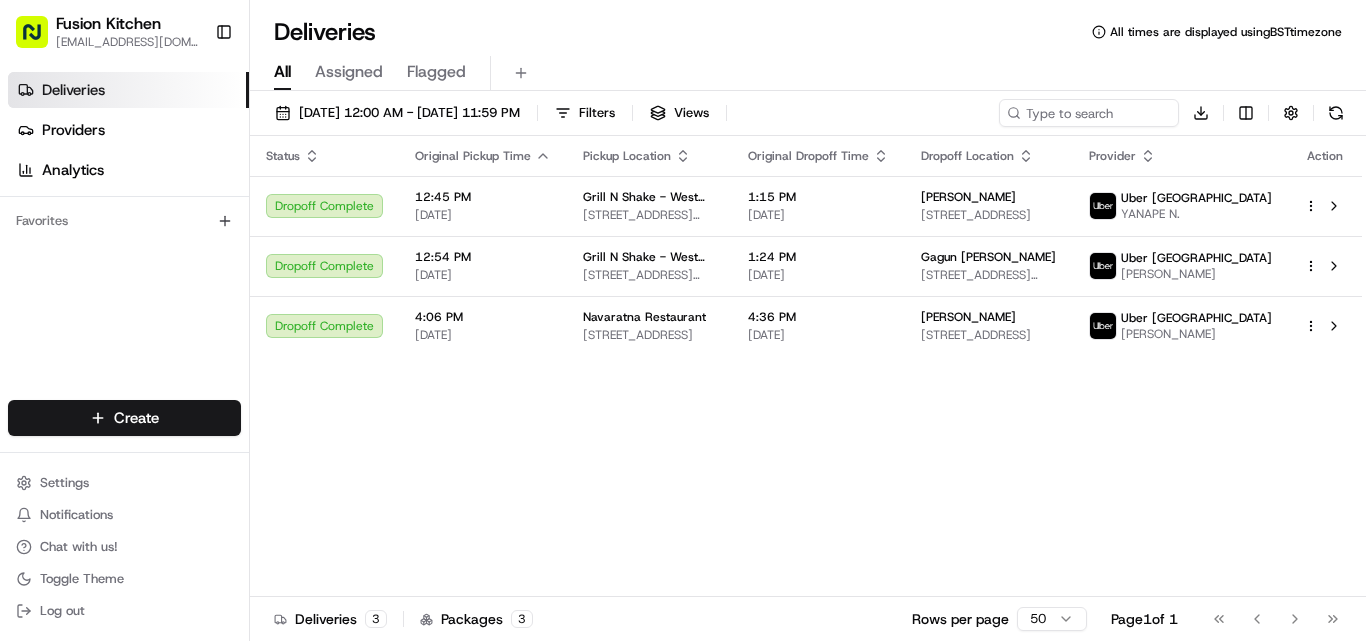 click on "Dropoff Complete" at bounding box center (324, 206) 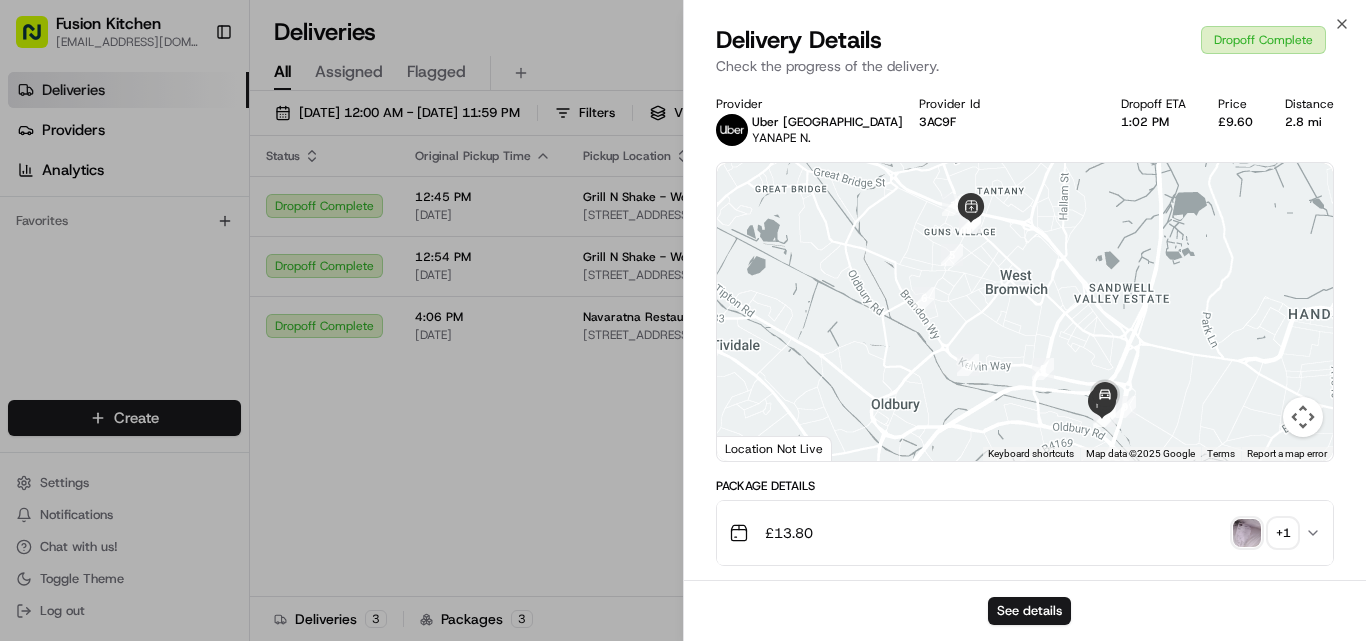 click at bounding box center (1247, 533) 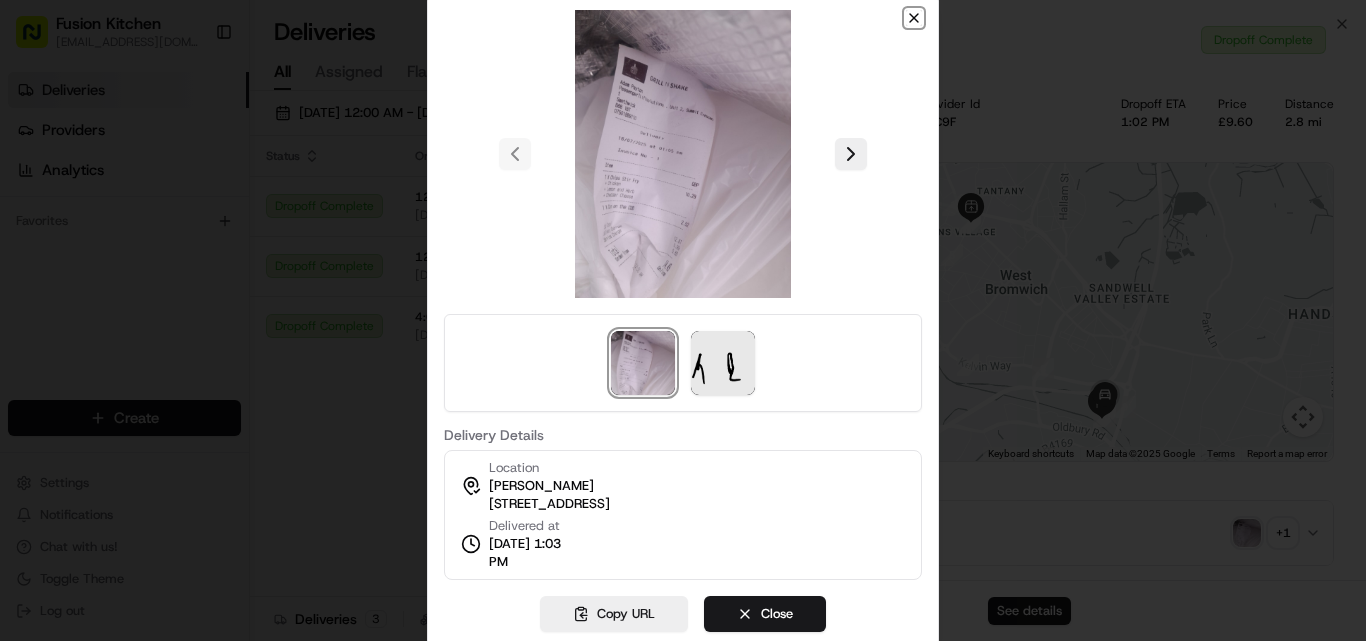 click 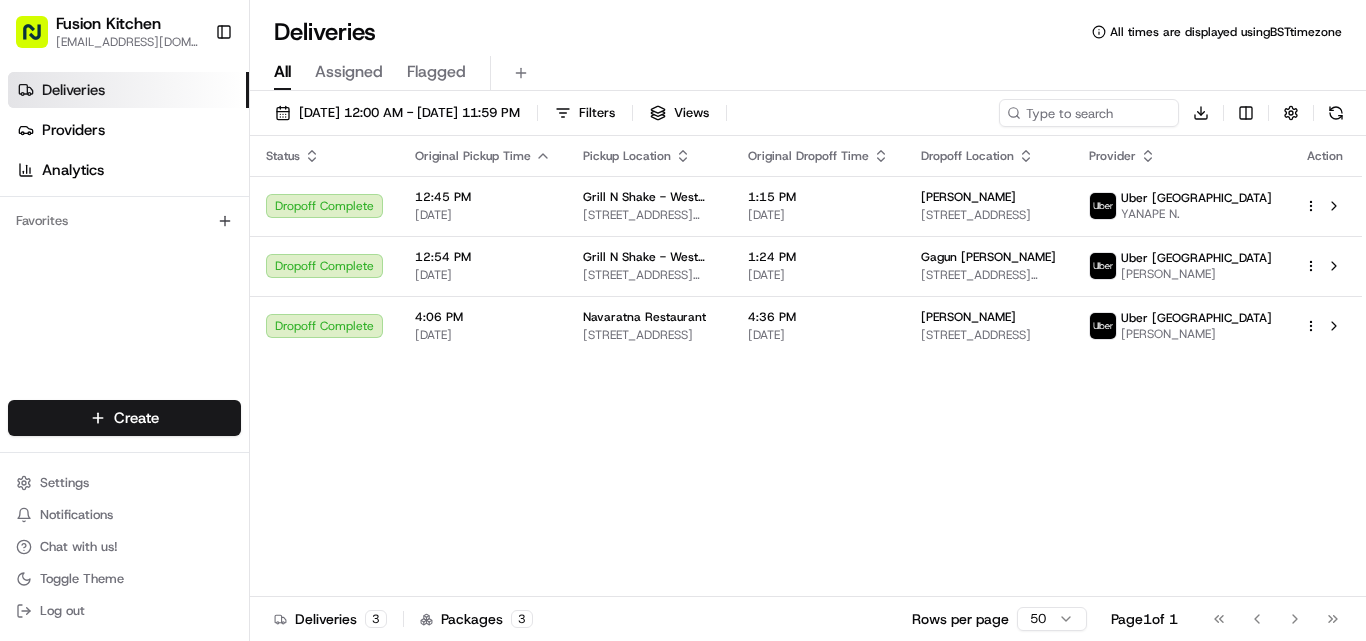 scroll, scrollTop: 0, scrollLeft: 0, axis: both 